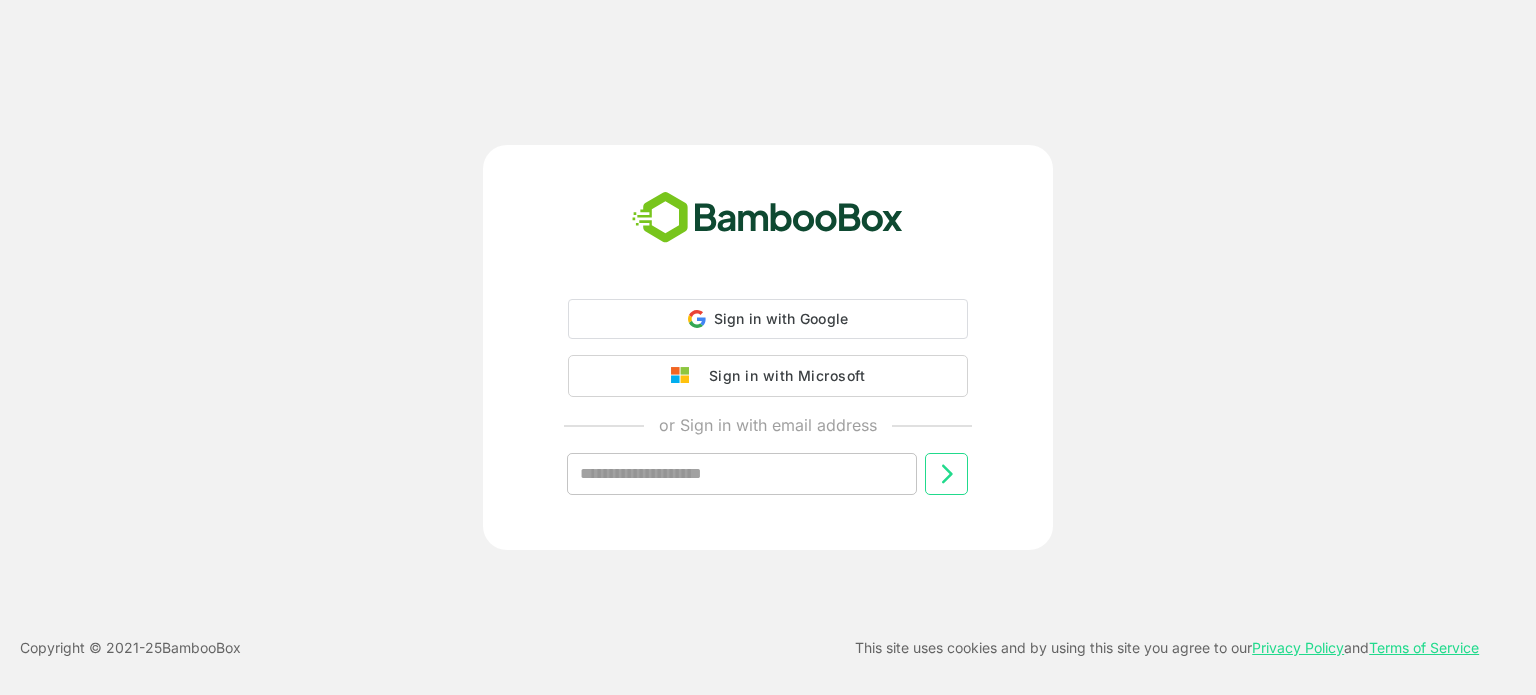 scroll, scrollTop: 0, scrollLeft: 0, axis: both 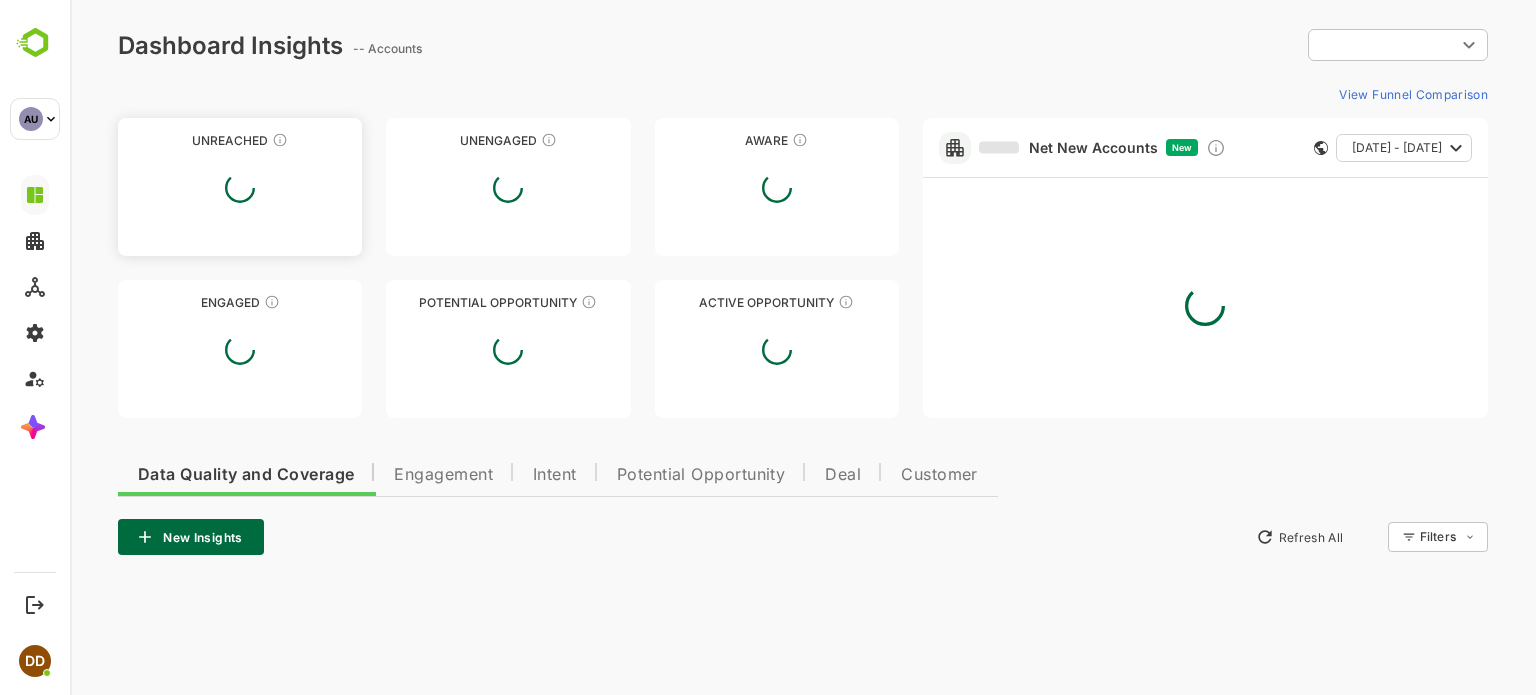 type on "**********" 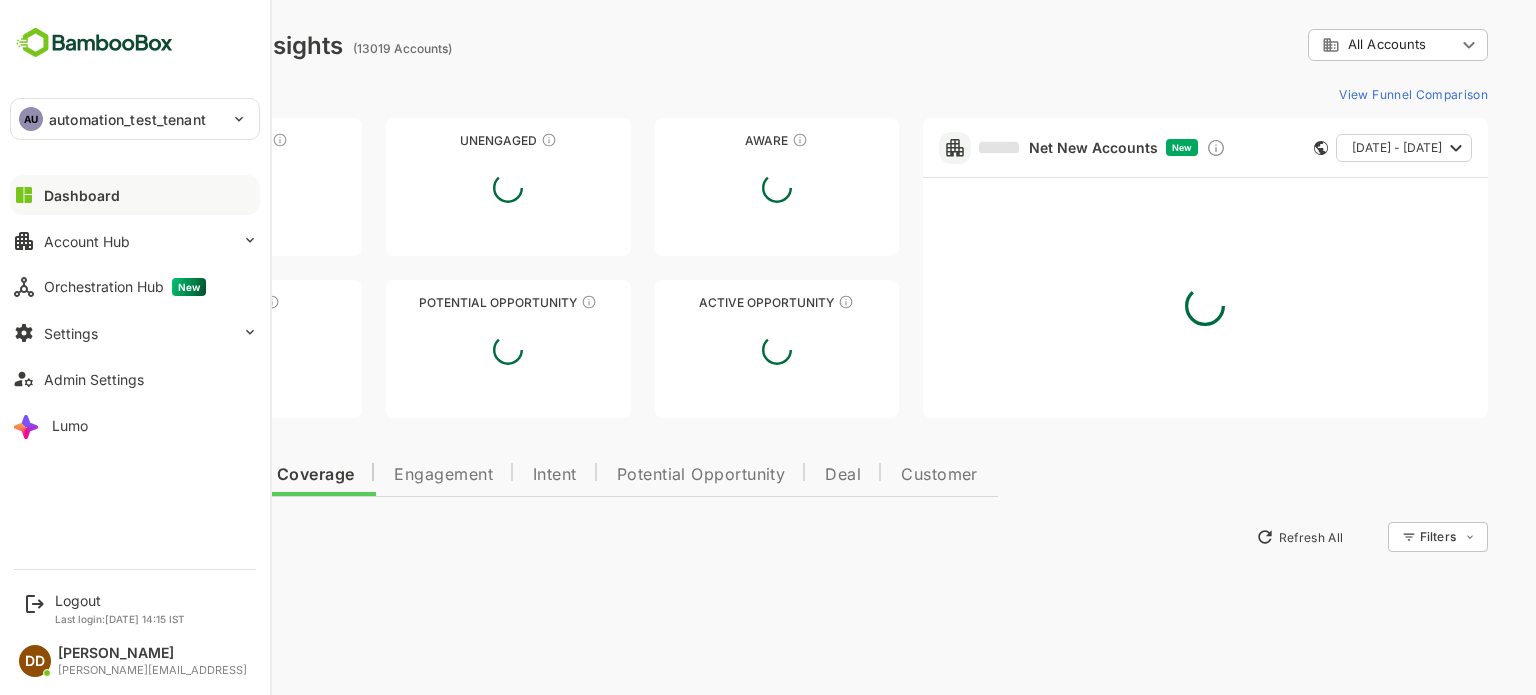 click on "**********" at bounding box center (135, 278) 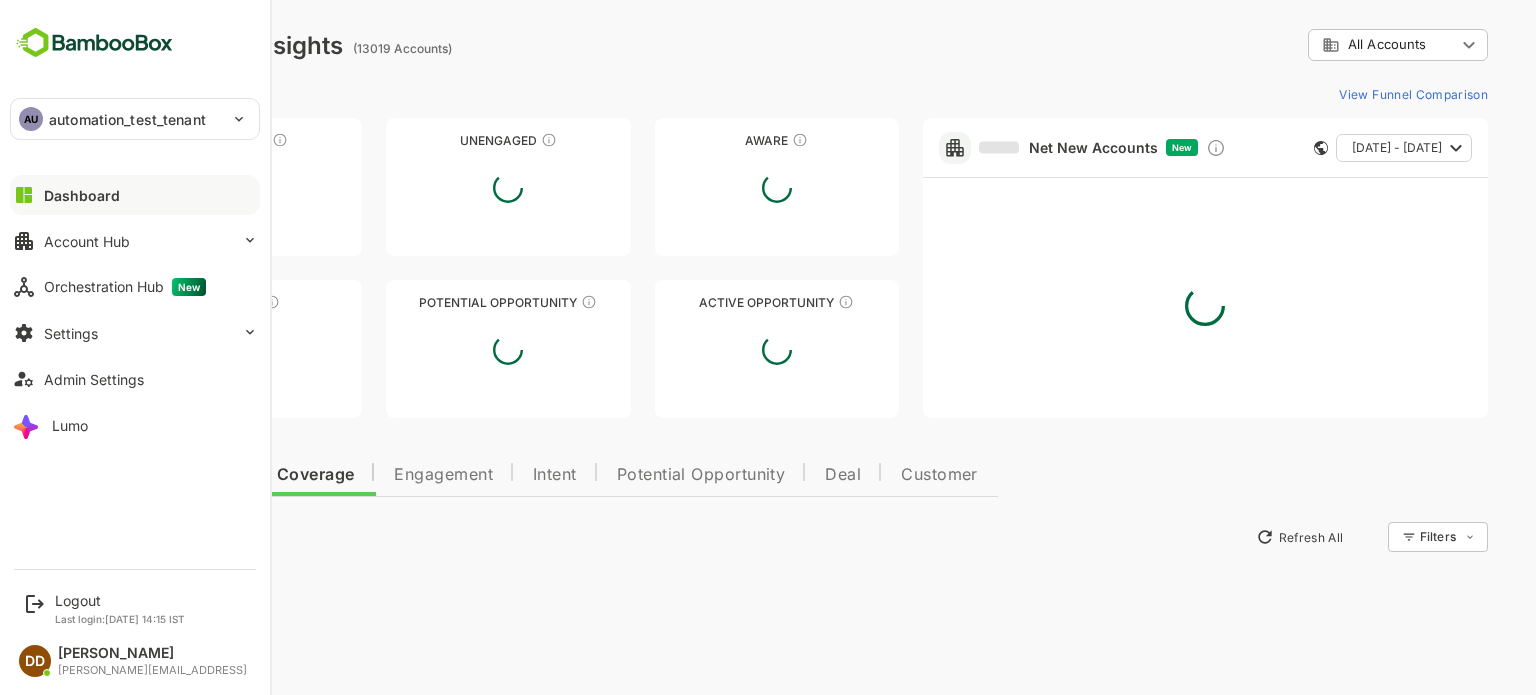 click on "automation_test_tenant" at bounding box center [127, 119] 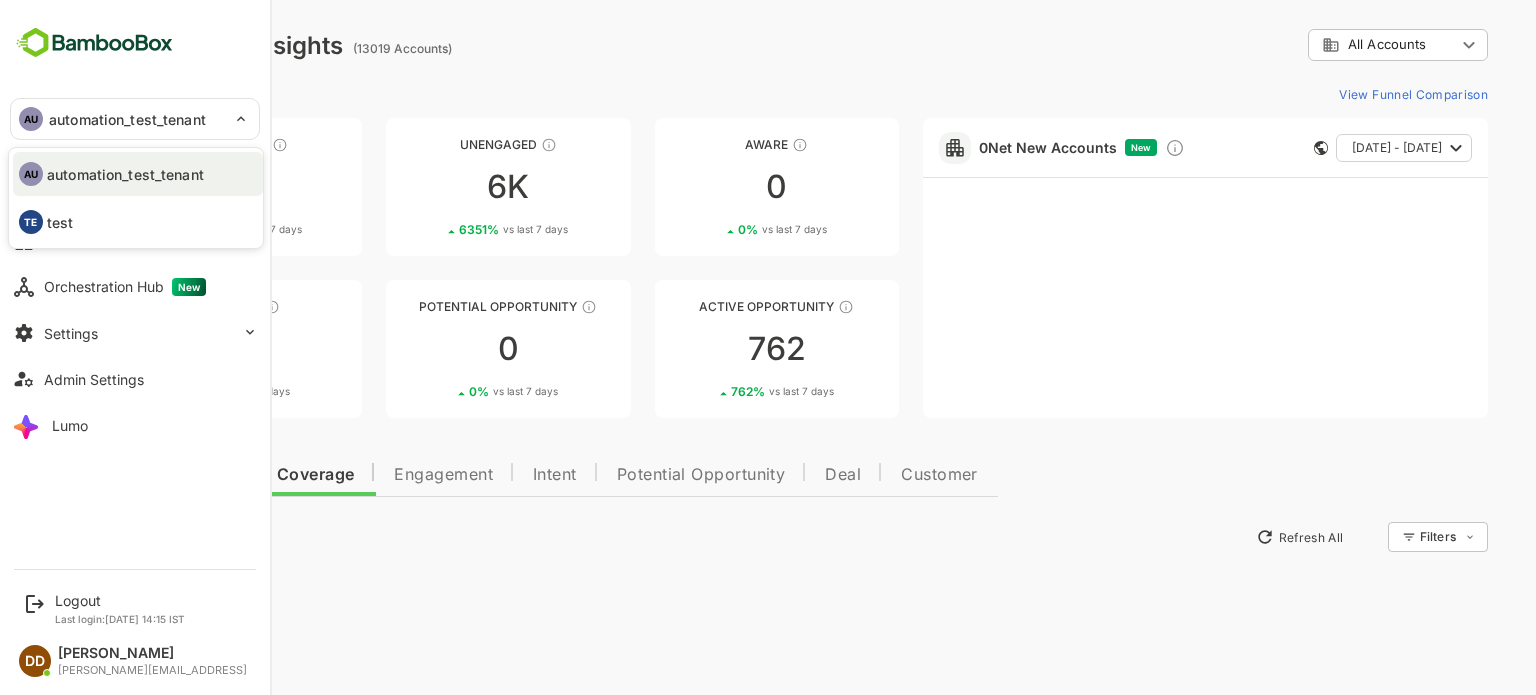 click at bounding box center [768, 347] 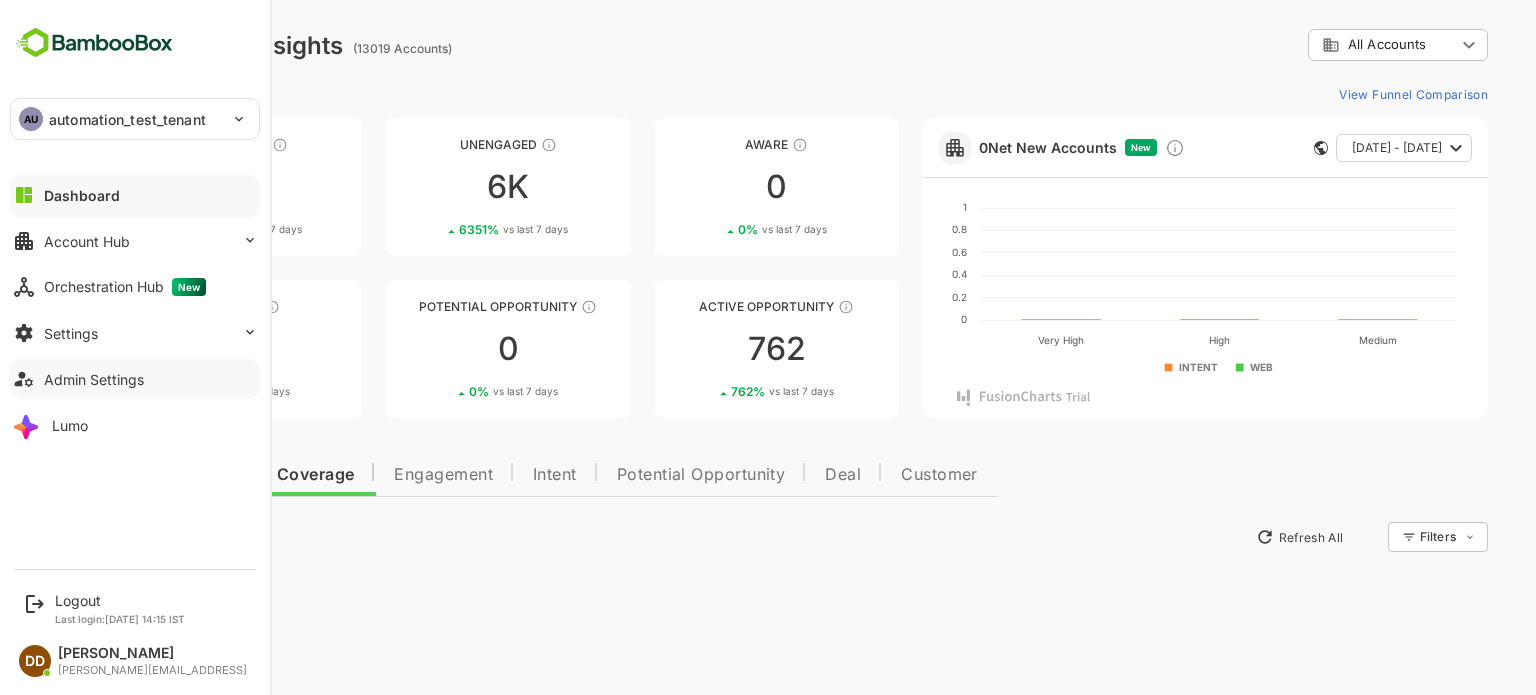 click on "Admin Settings" at bounding box center (94, 379) 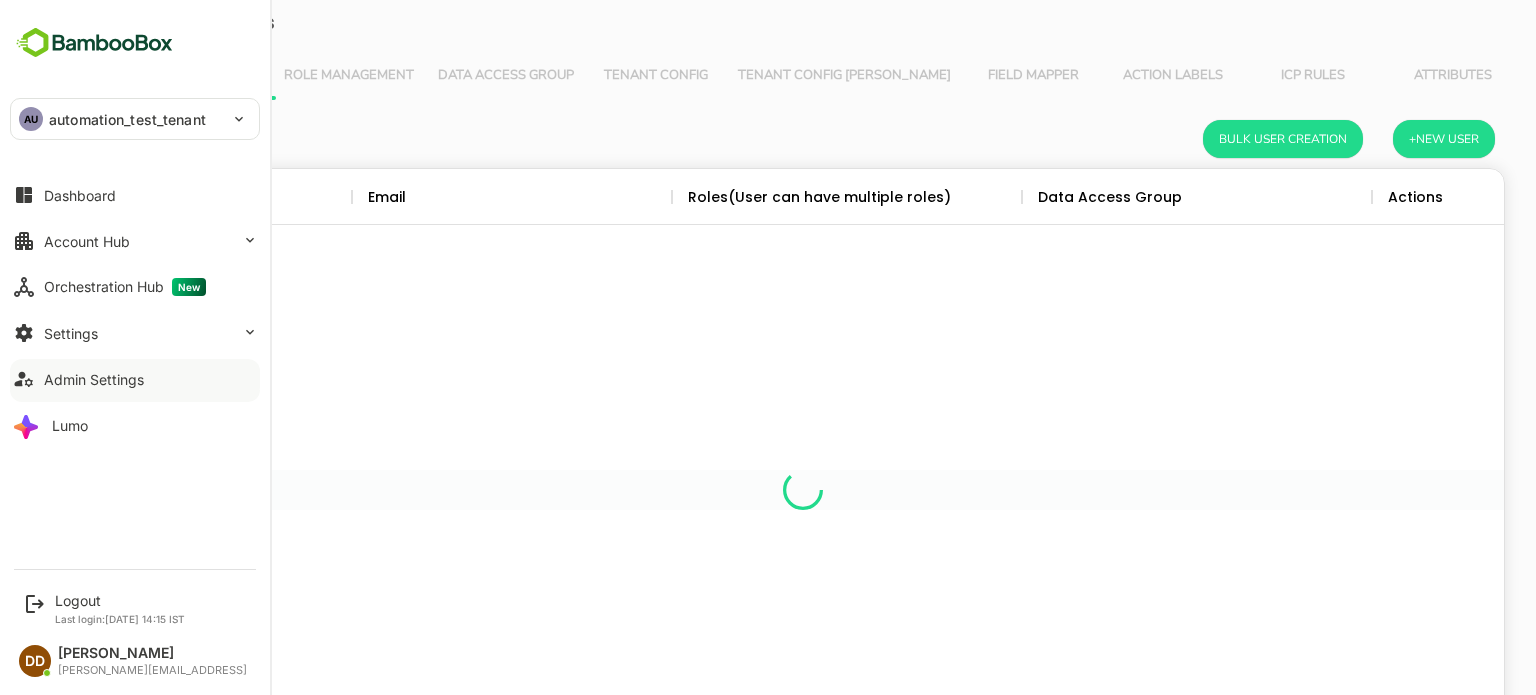 scroll, scrollTop: 0, scrollLeft: 0, axis: both 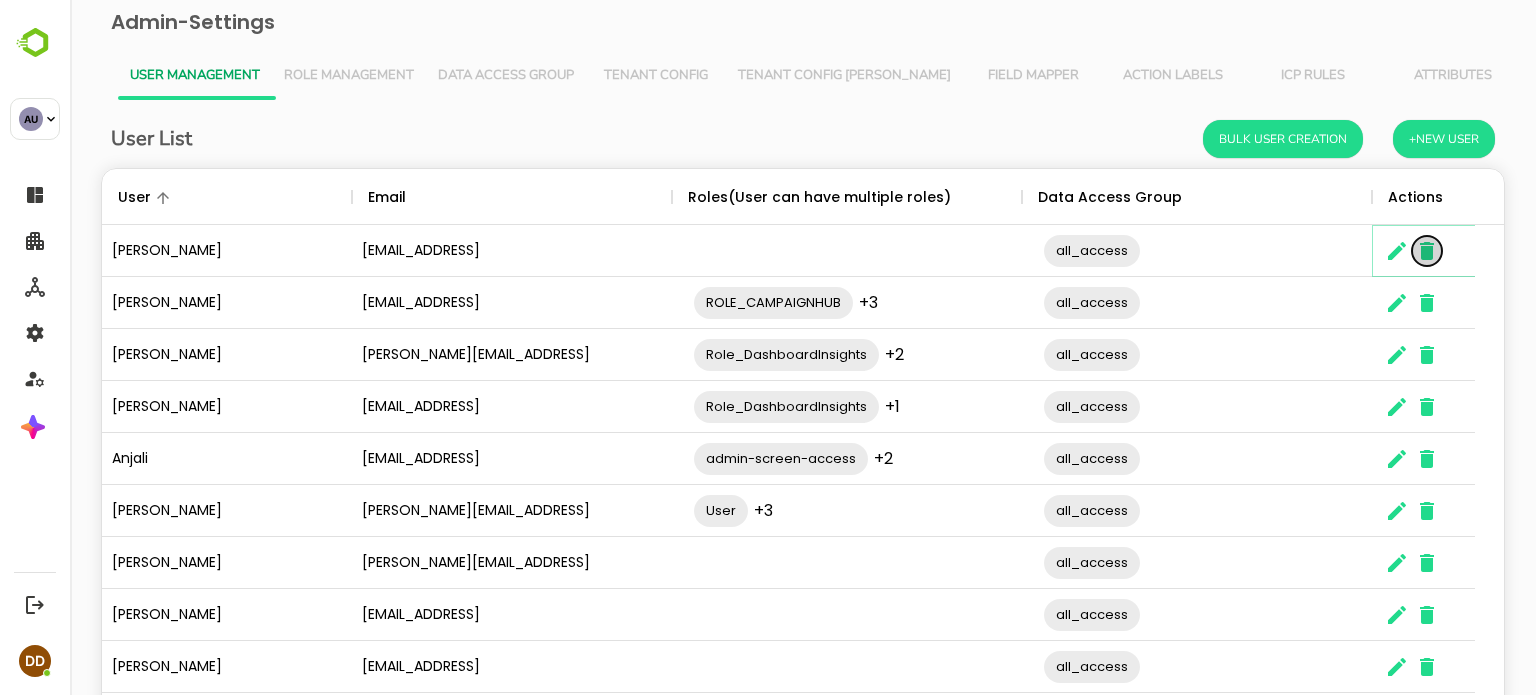 click 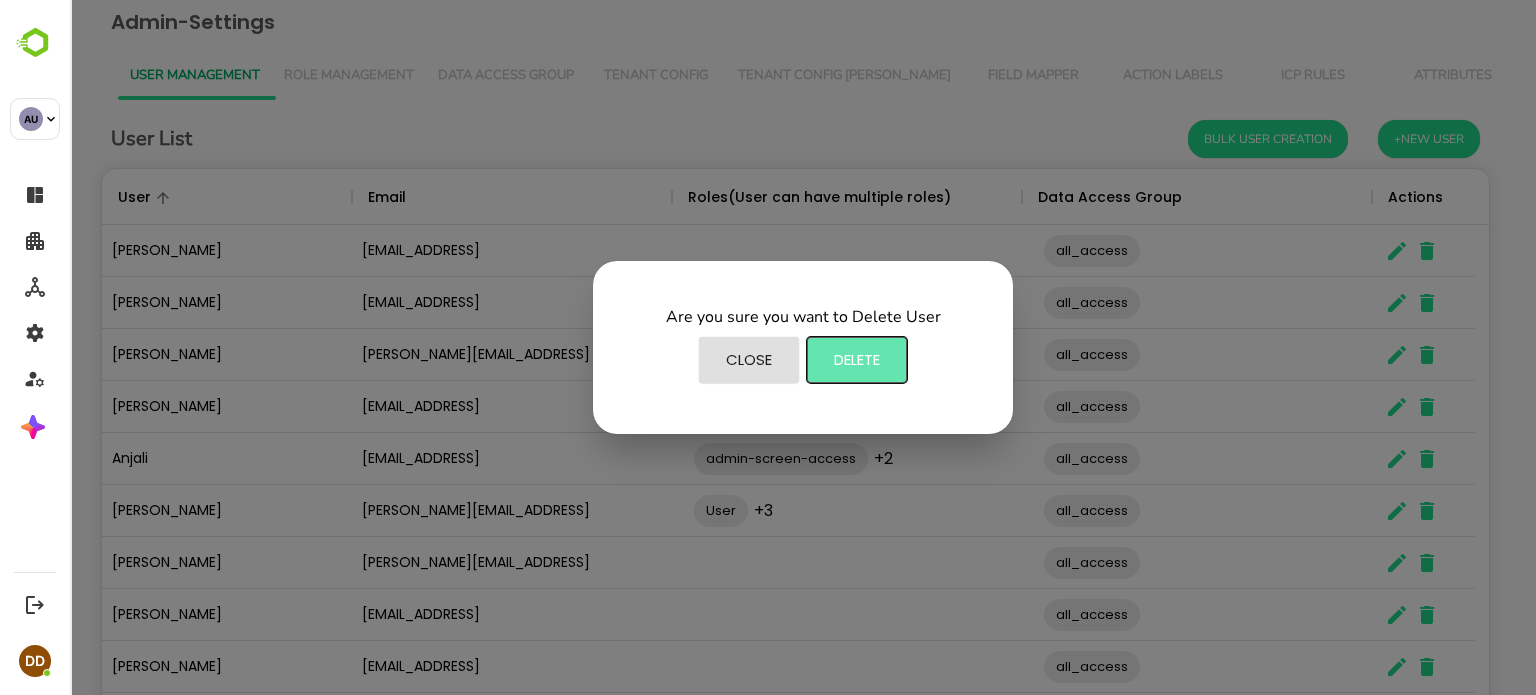 click on "Delete" at bounding box center [857, 360] 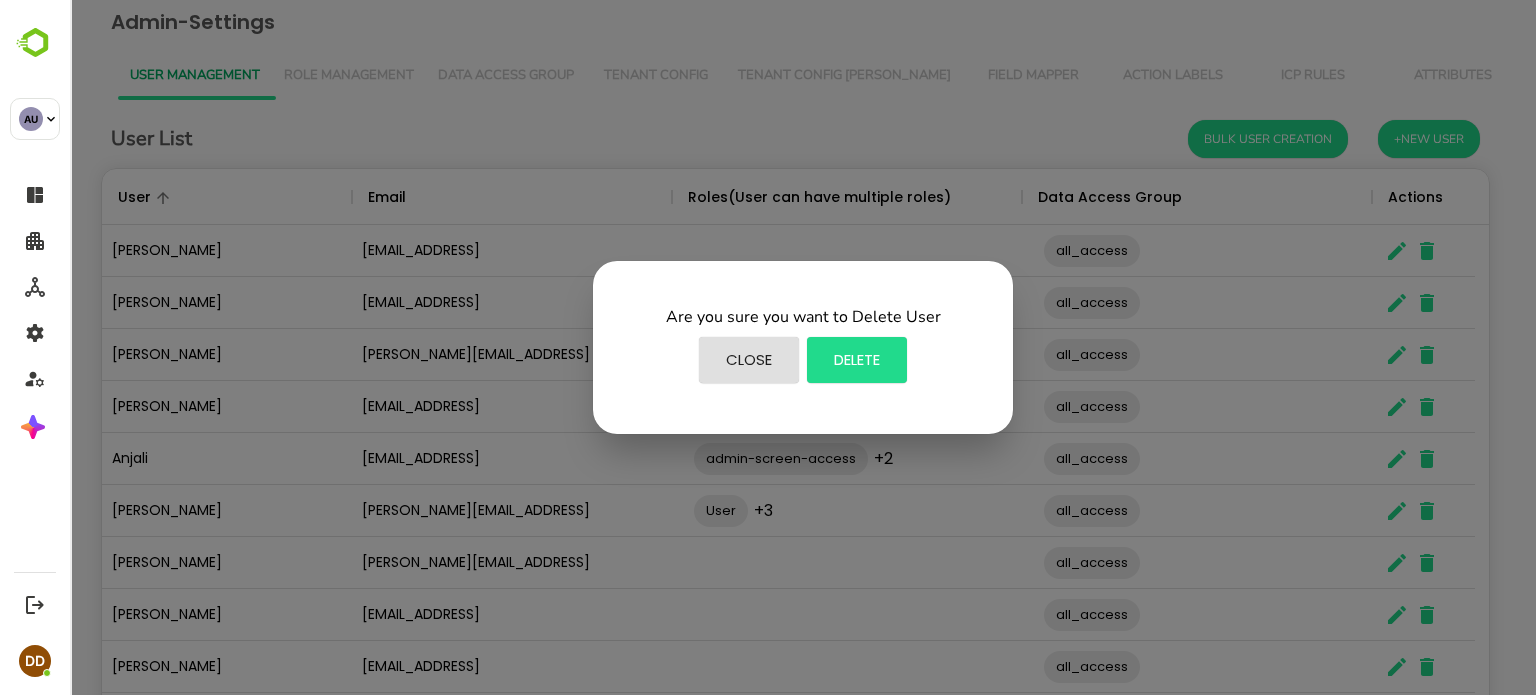 scroll, scrollTop: 16, scrollLeft: 16, axis: both 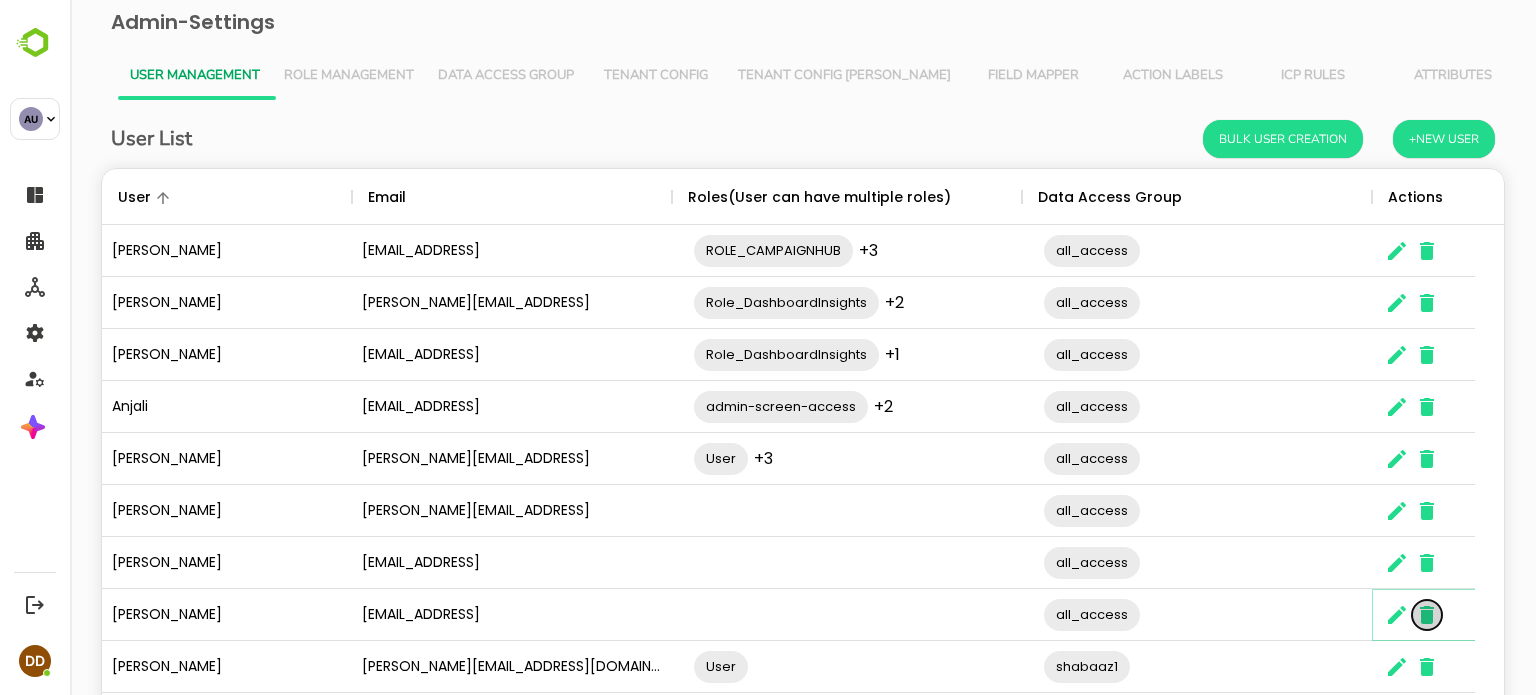 click 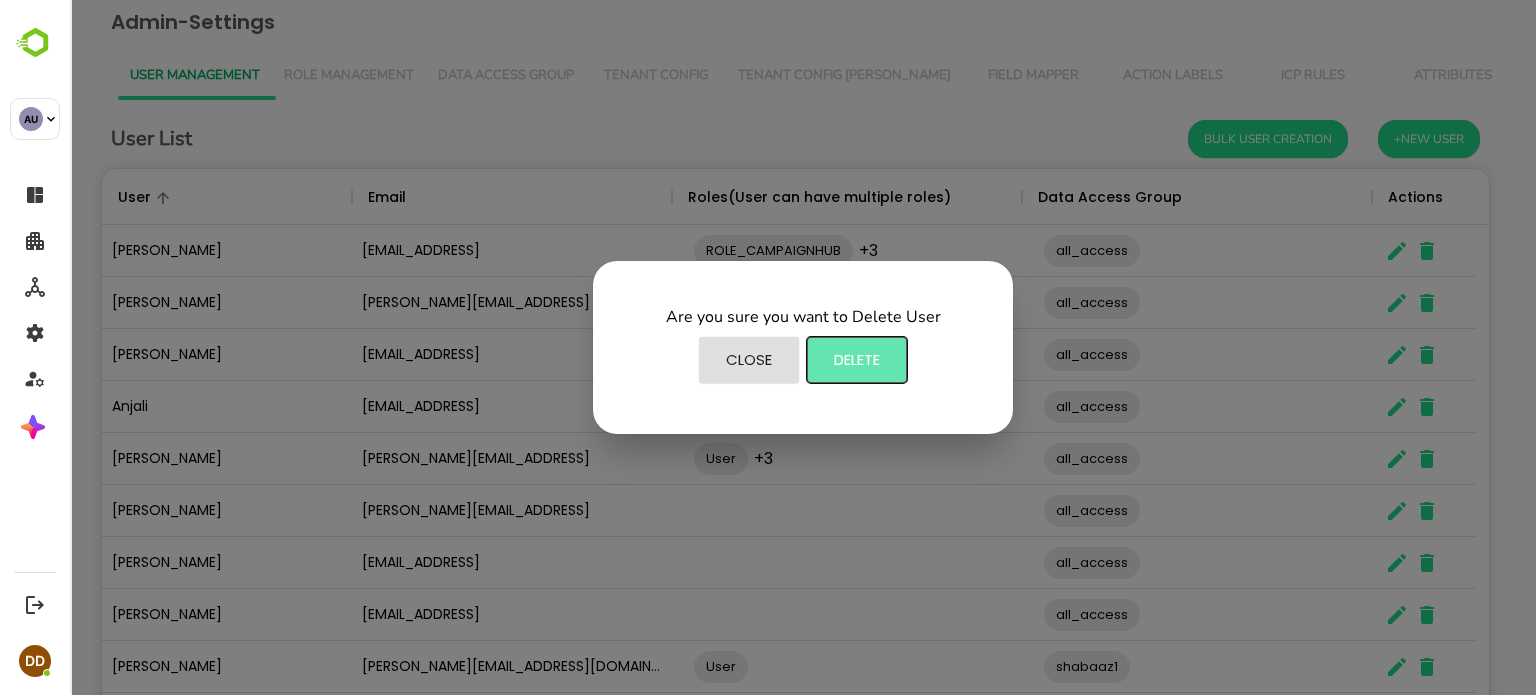 click on "Delete" at bounding box center [857, 360] 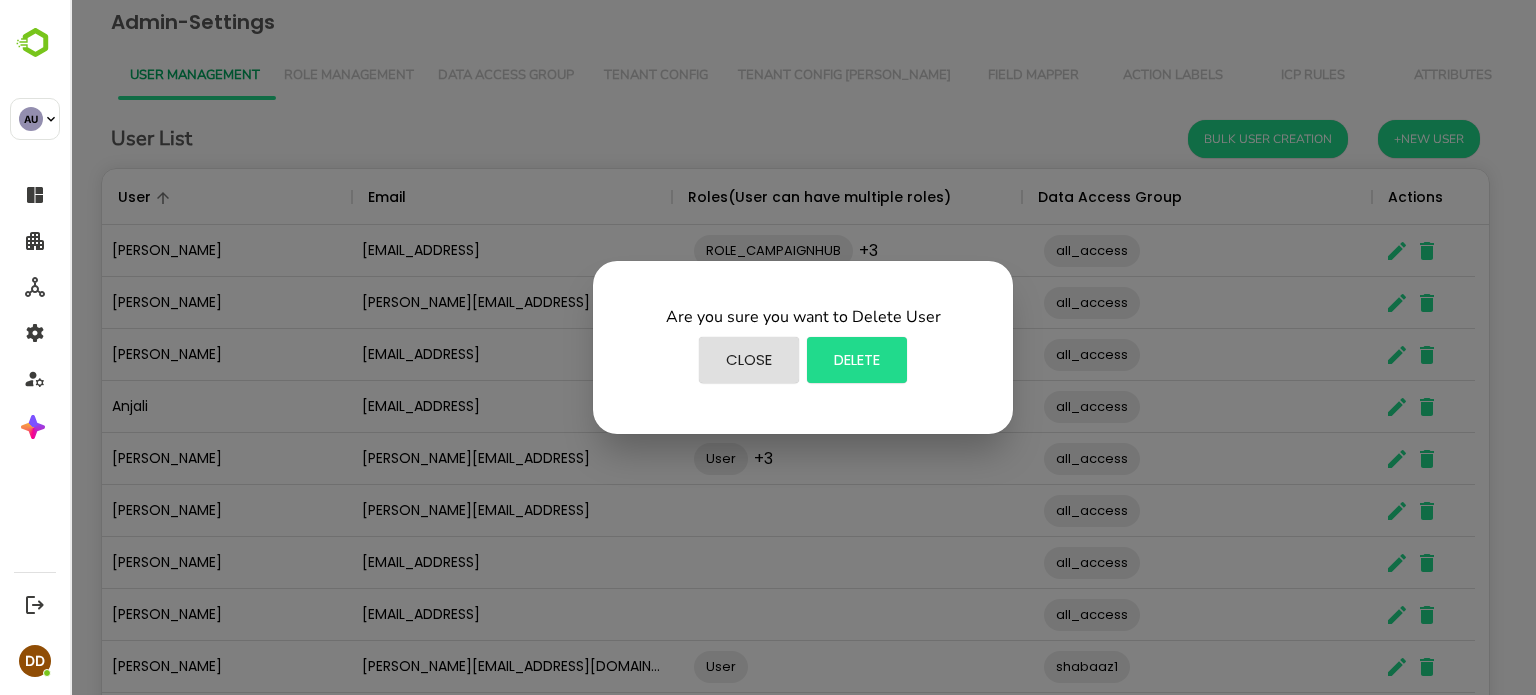 scroll, scrollTop: 16, scrollLeft: 16, axis: both 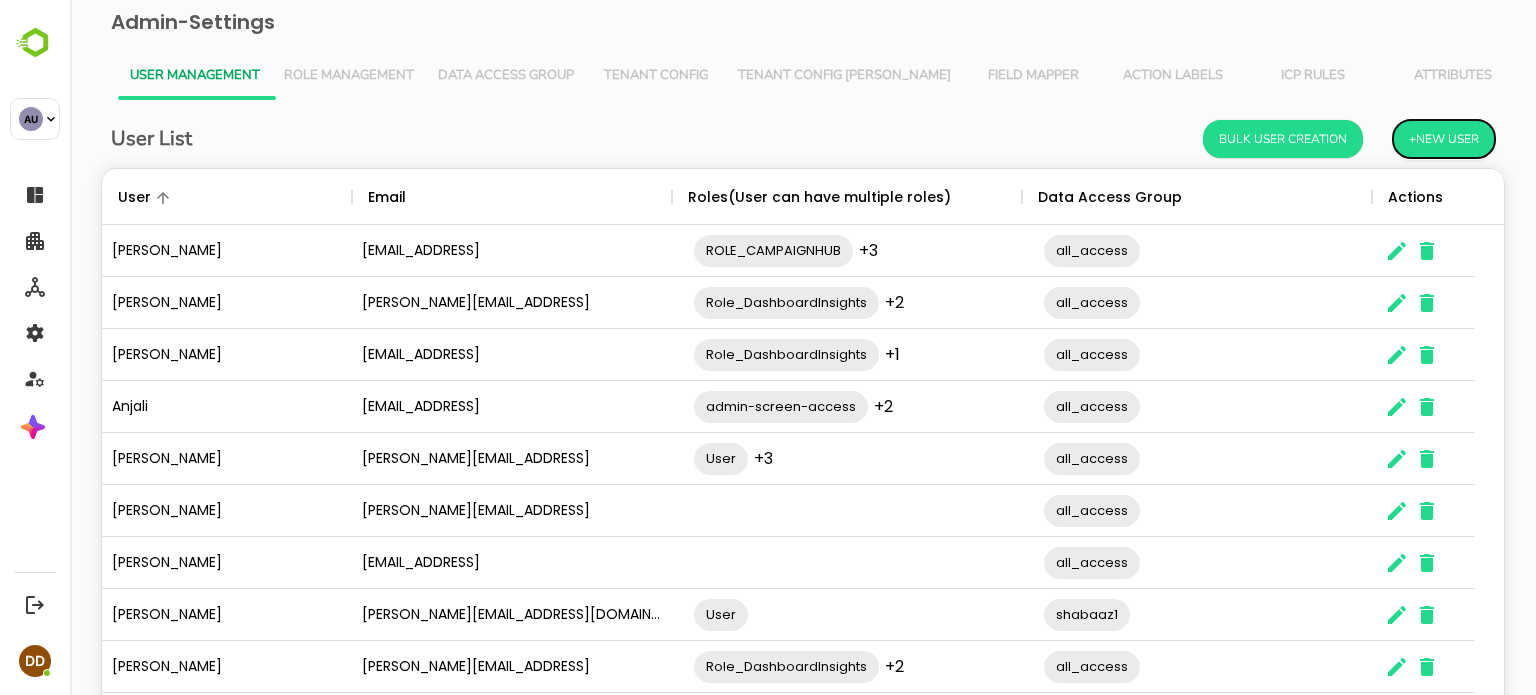 click on "+New User" at bounding box center [1444, 139] 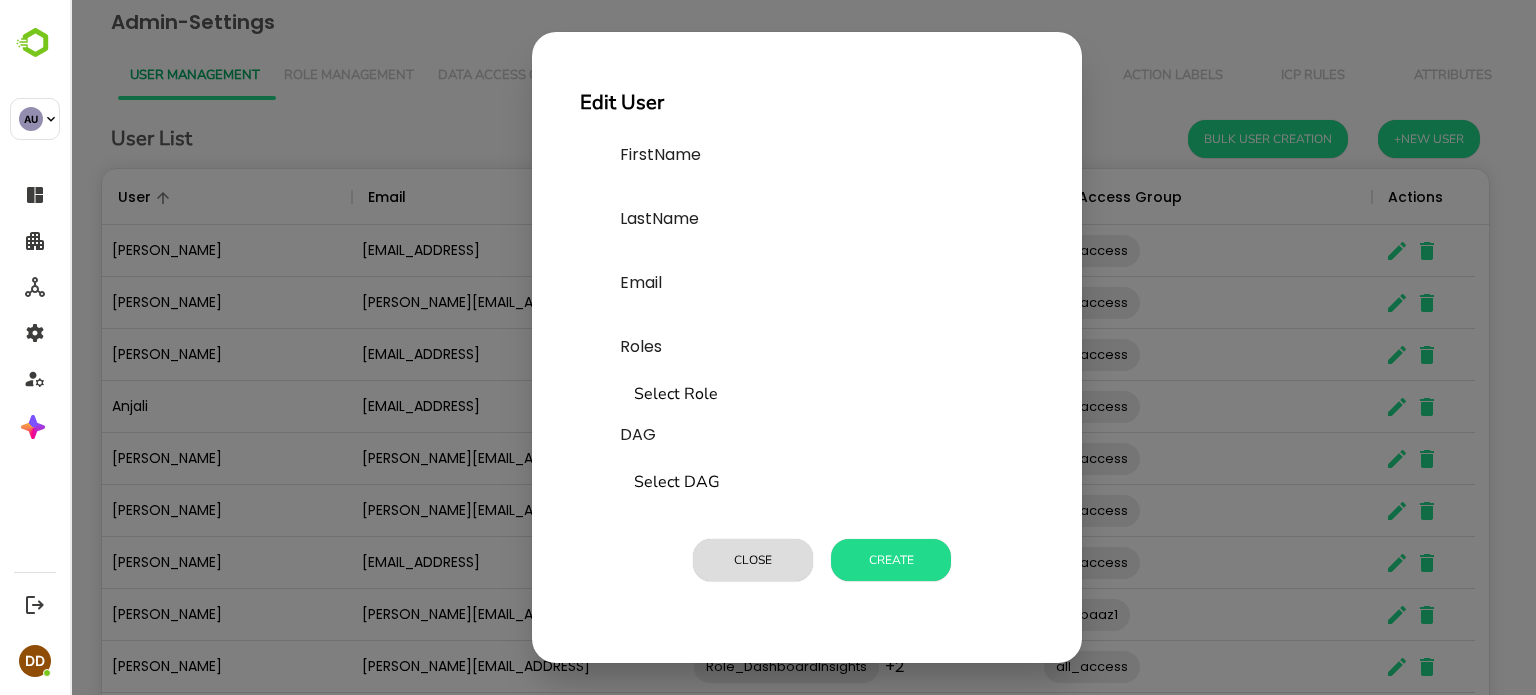 click on "FirstName" at bounding box center [770, 155] 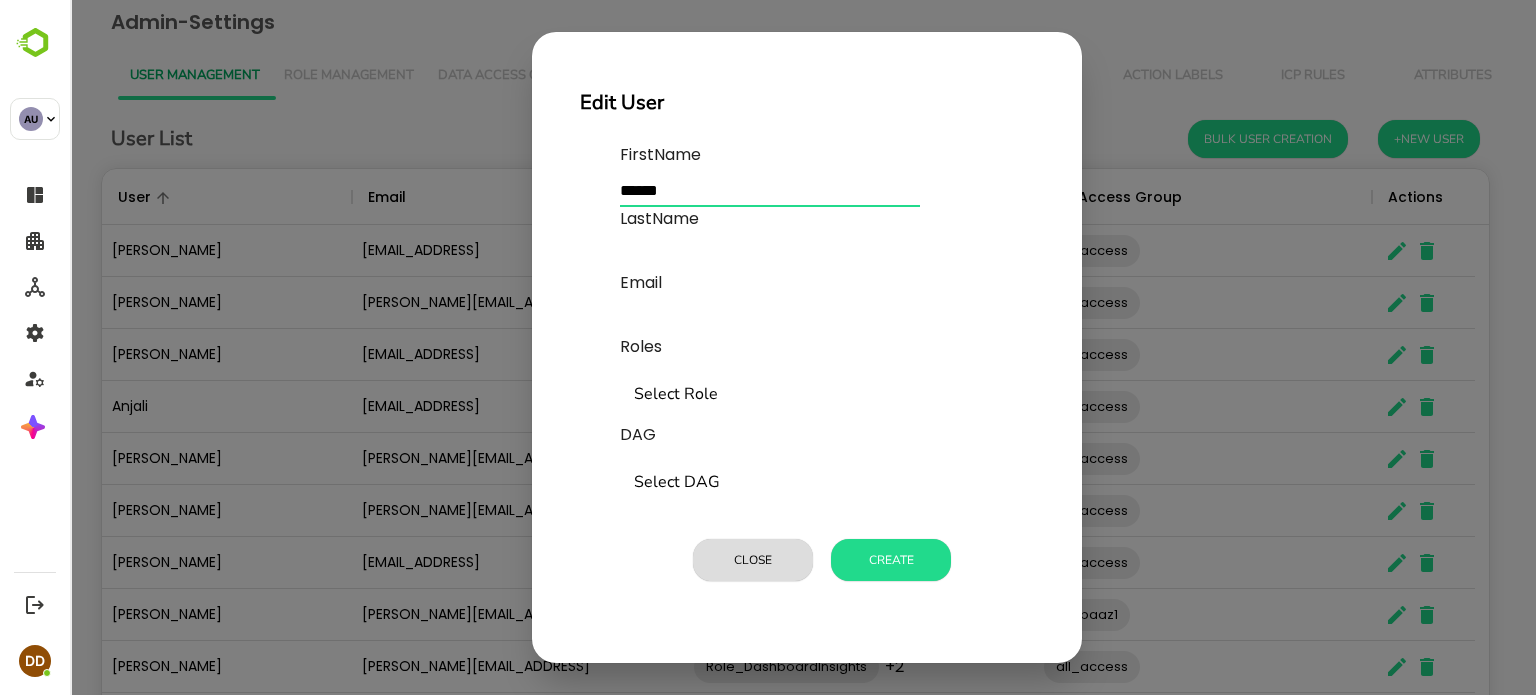 type on "******" 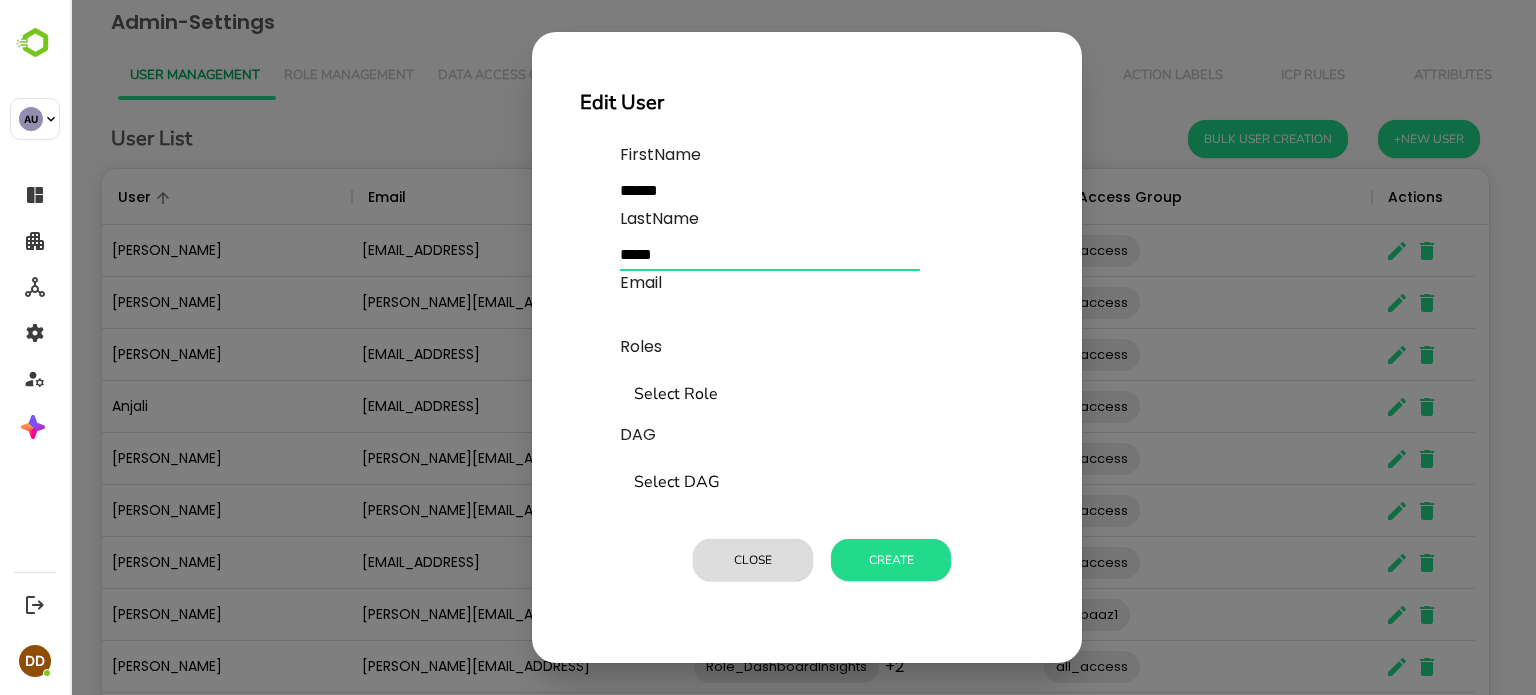 type on "*****" 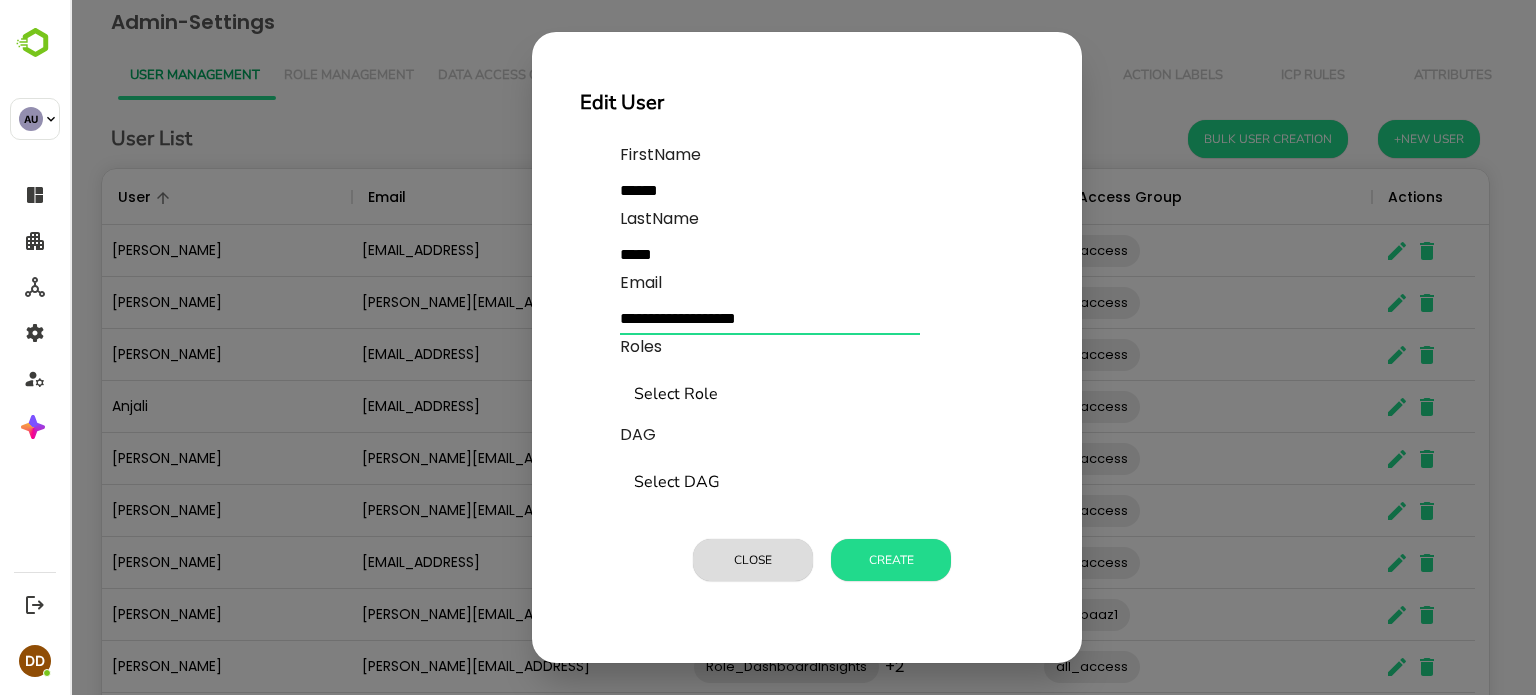 type on "**********" 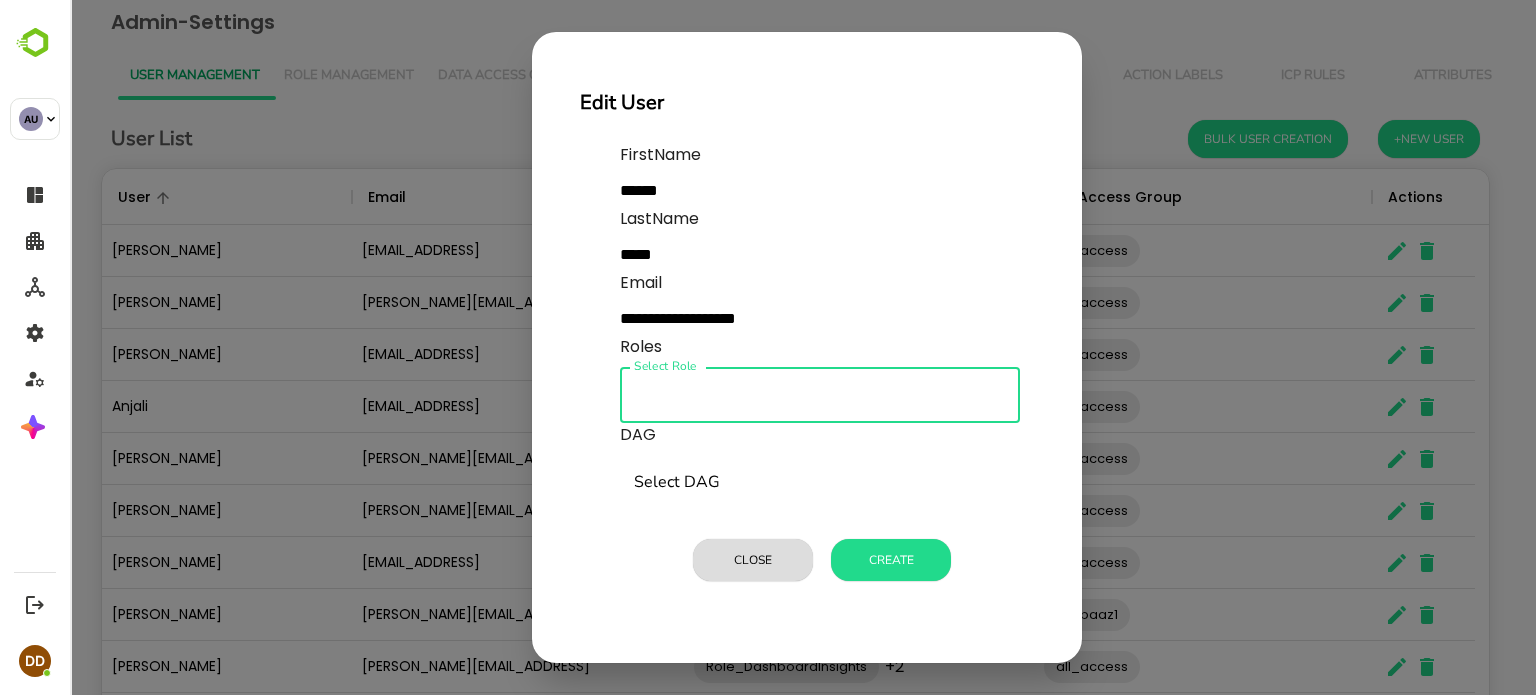 click on "Select Role" at bounding box center (820, 395) 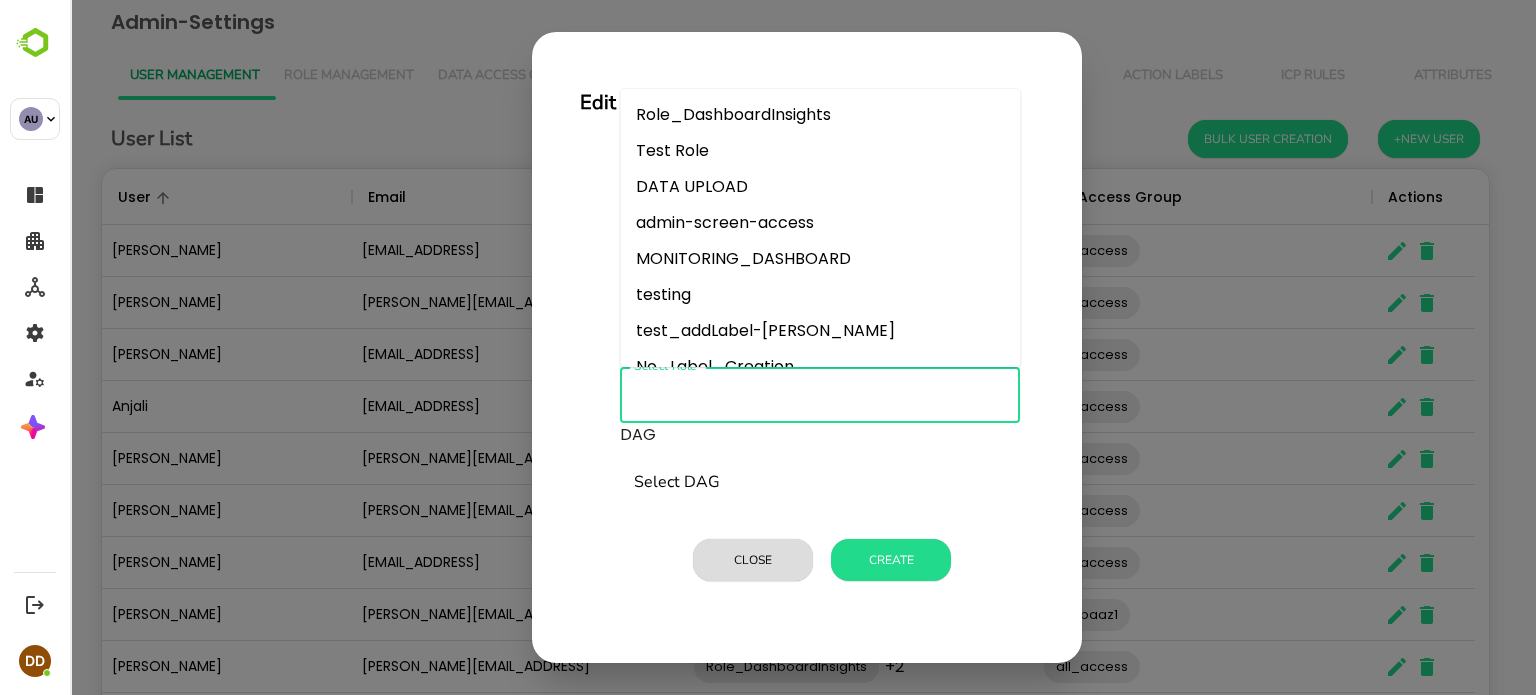 click on "Role_DashboardInsights" at bounding box center (820, 115) 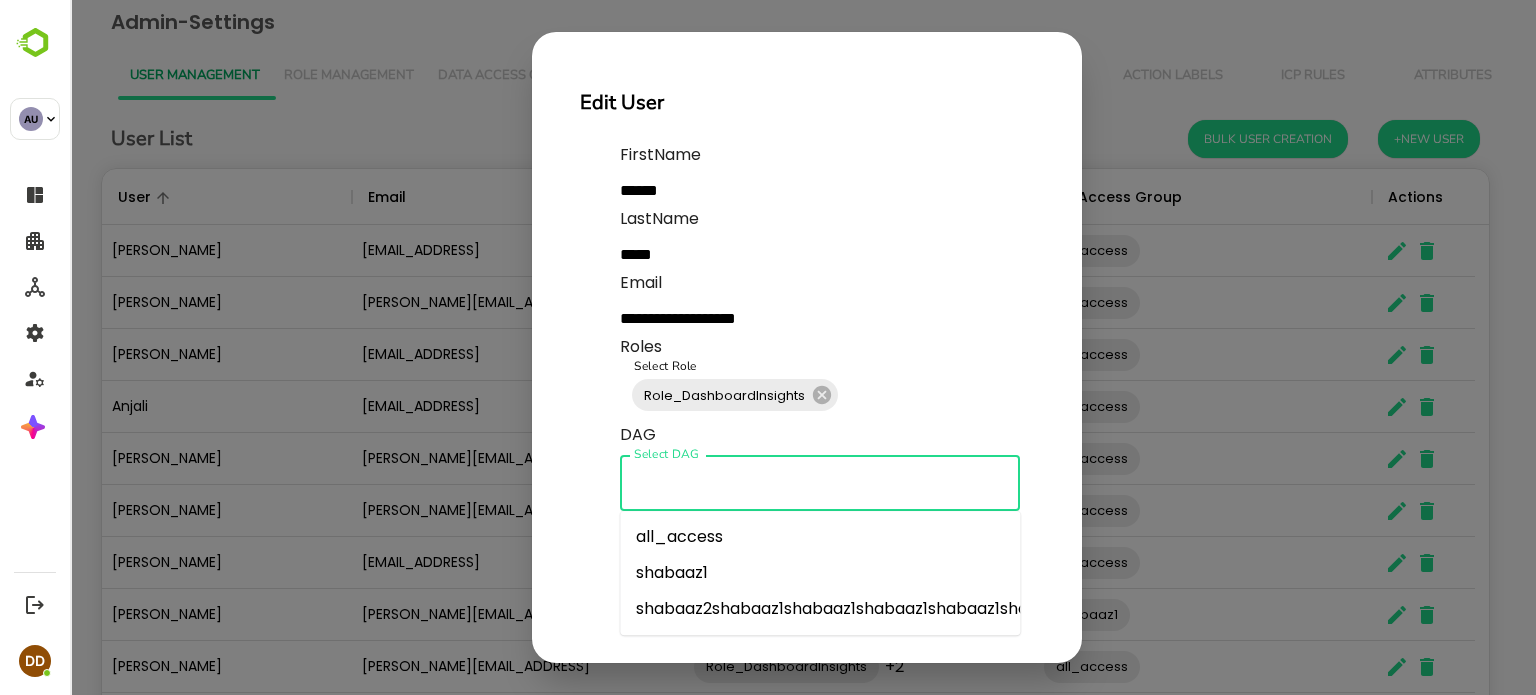 click on "Select DAG" at bounding box center (820, 483) 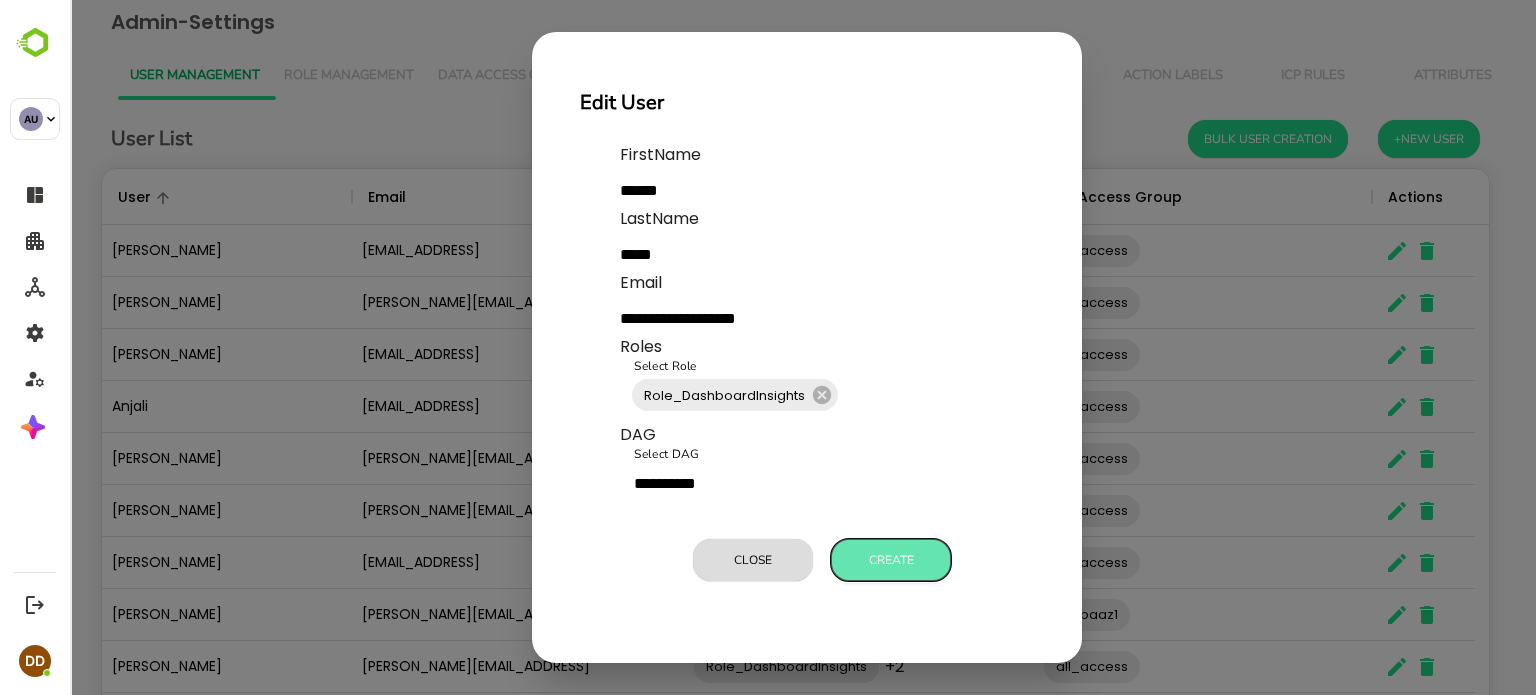 click on "Create" at bounding box center (891, 560) 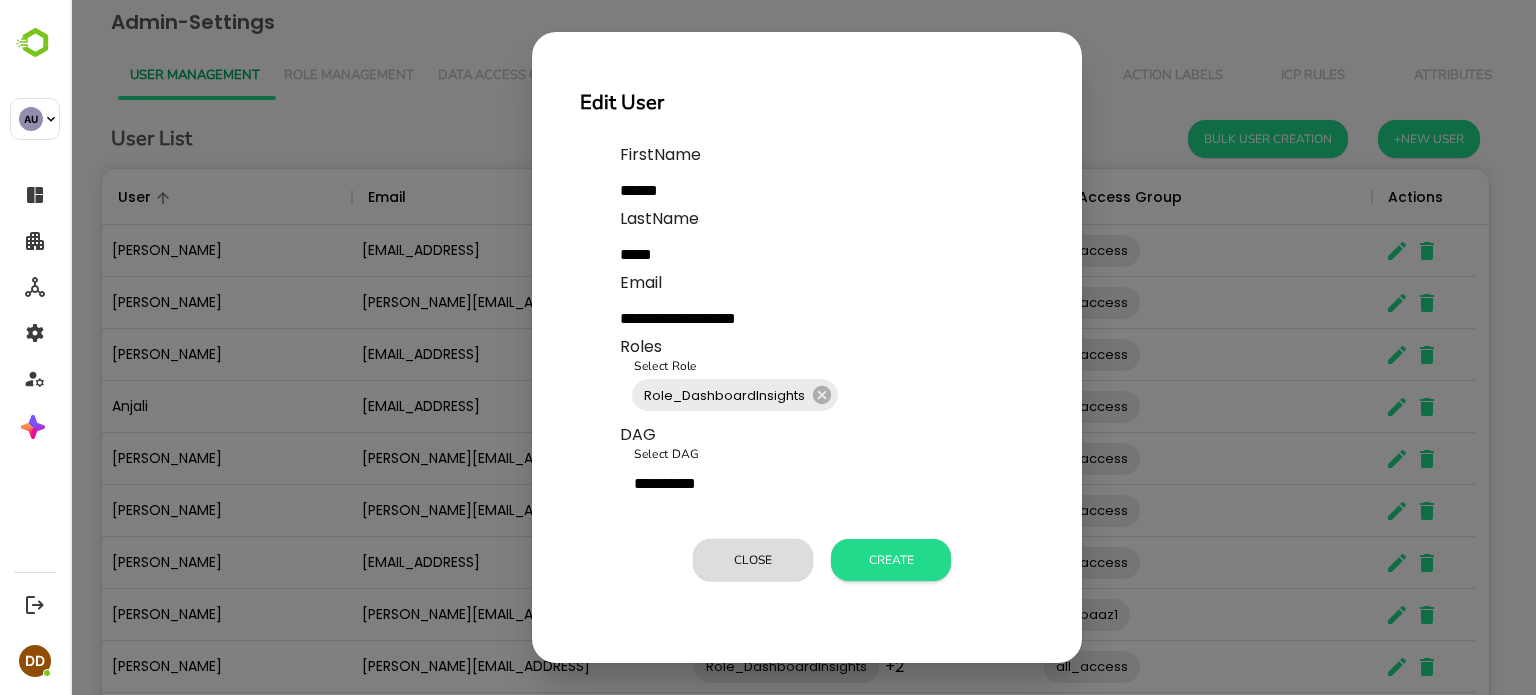 type 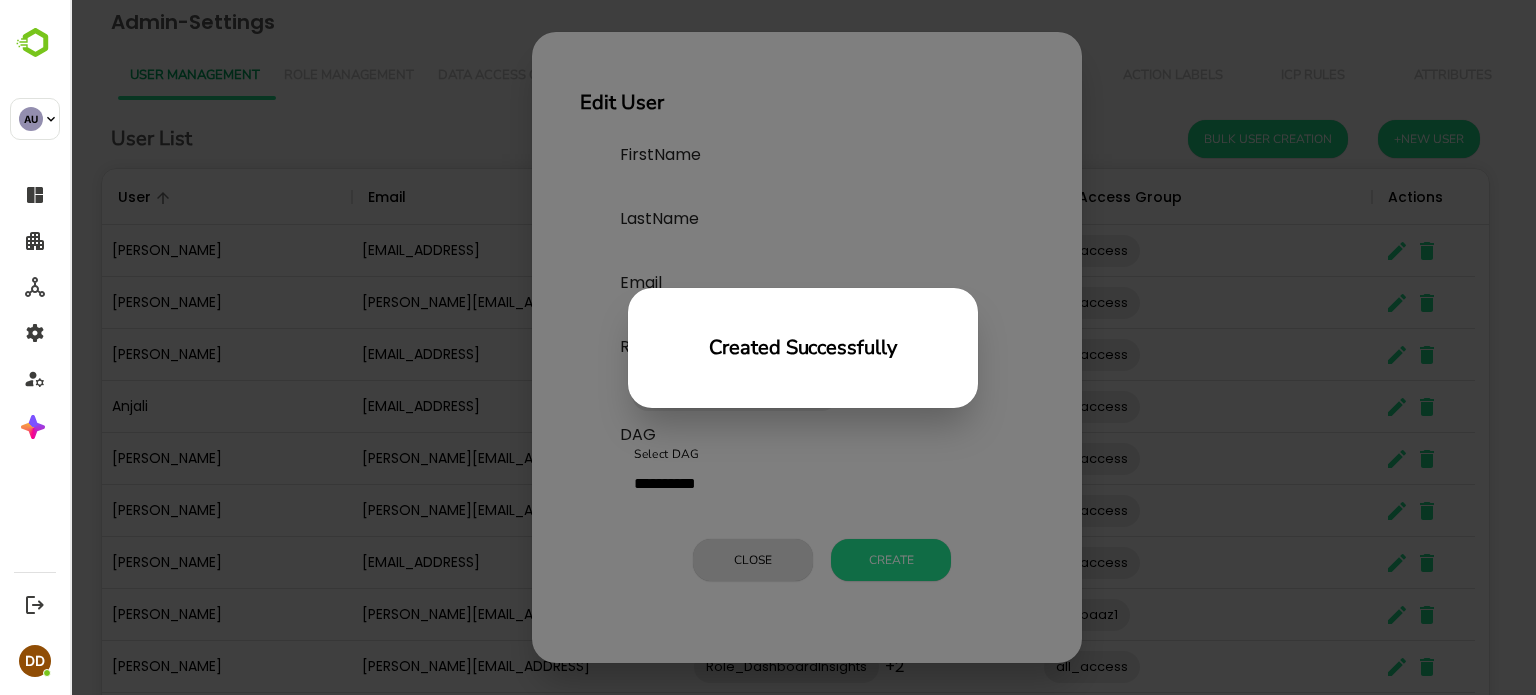 click on "Created Successfully" at bounding box center (803, 347) 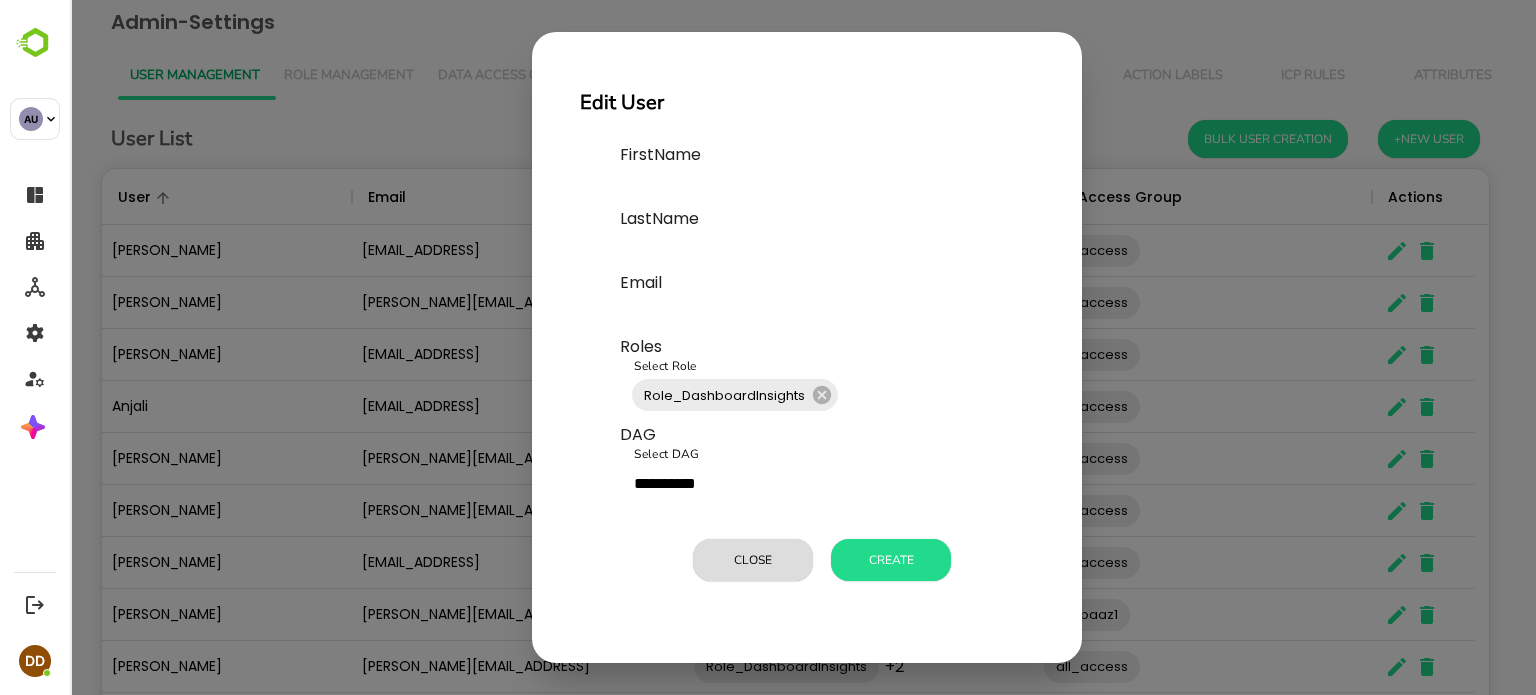 click on "**********" at bounding box center [807, 372] 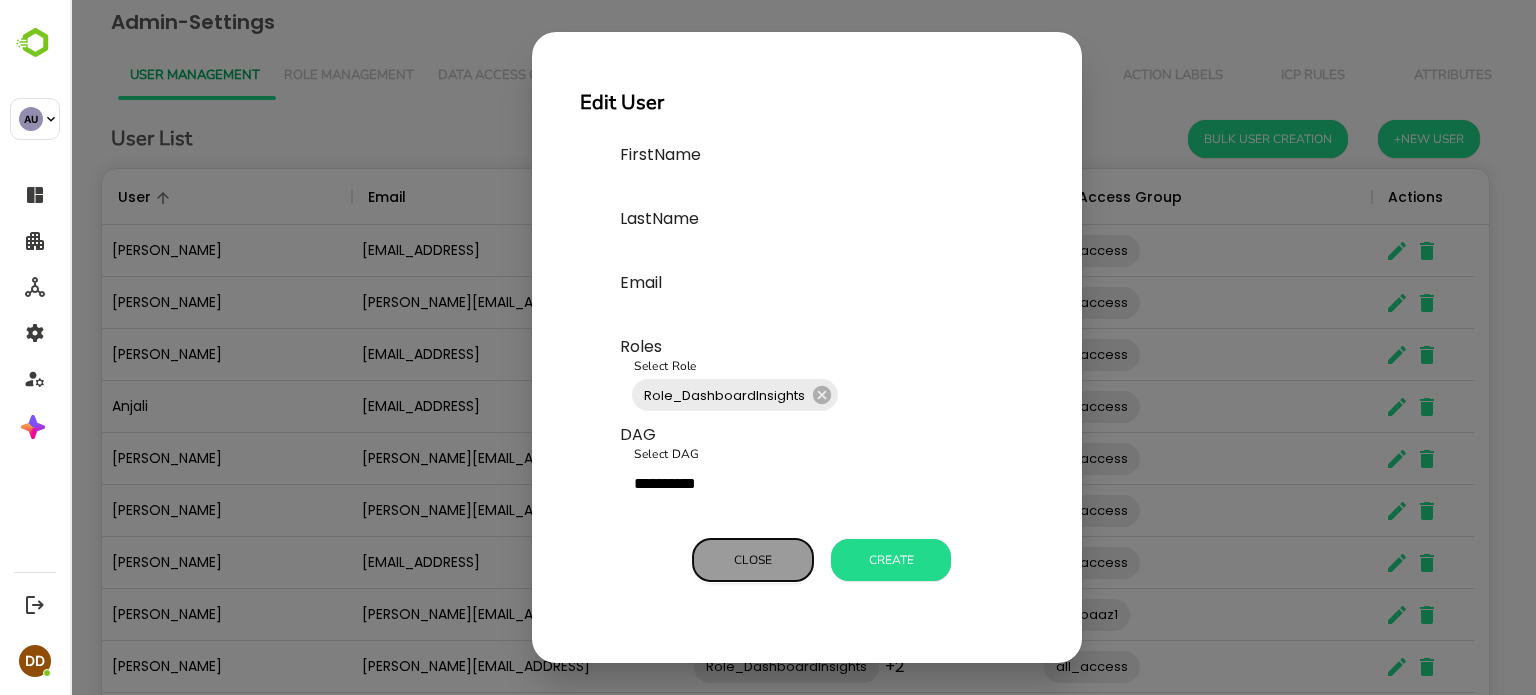click on "Close" at bounding box center [753, 560] 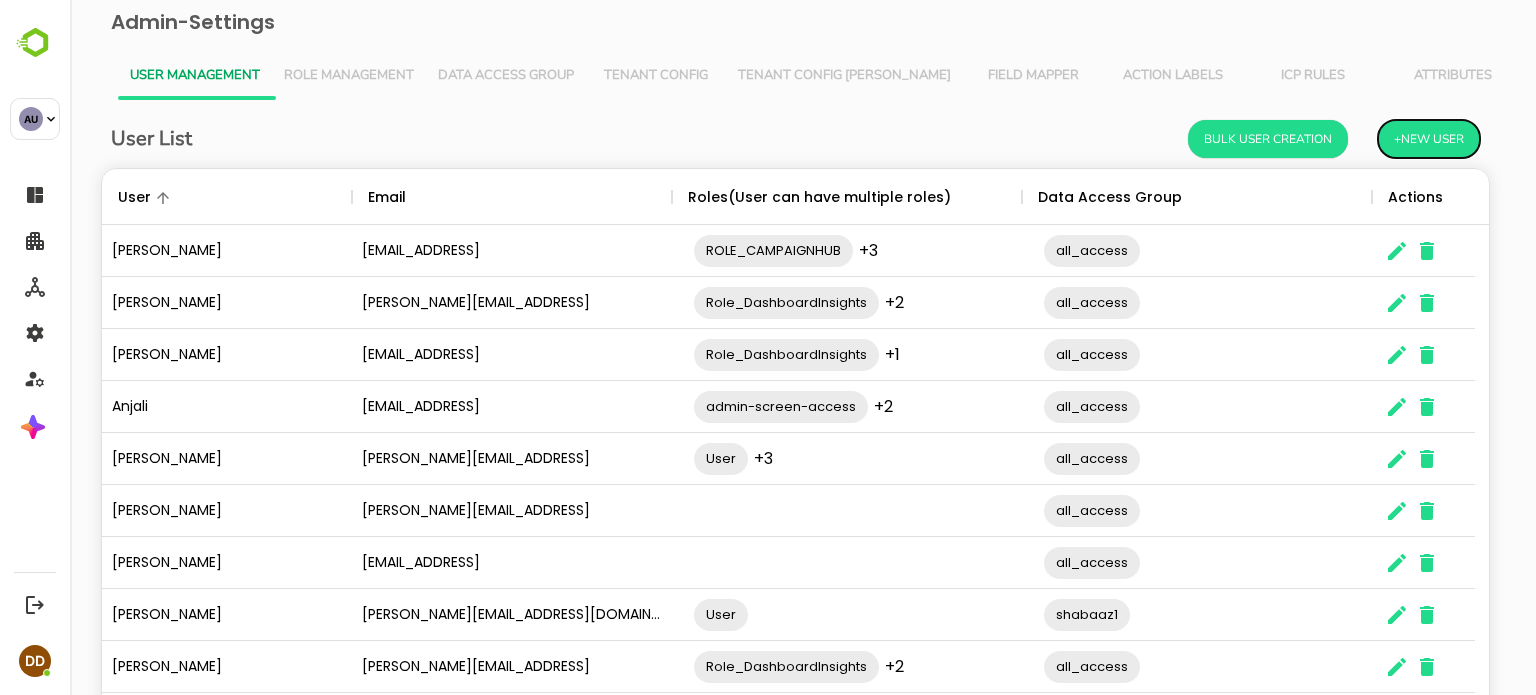 scroll, scrollTop: 16, scrollLeft: 16, axis: both 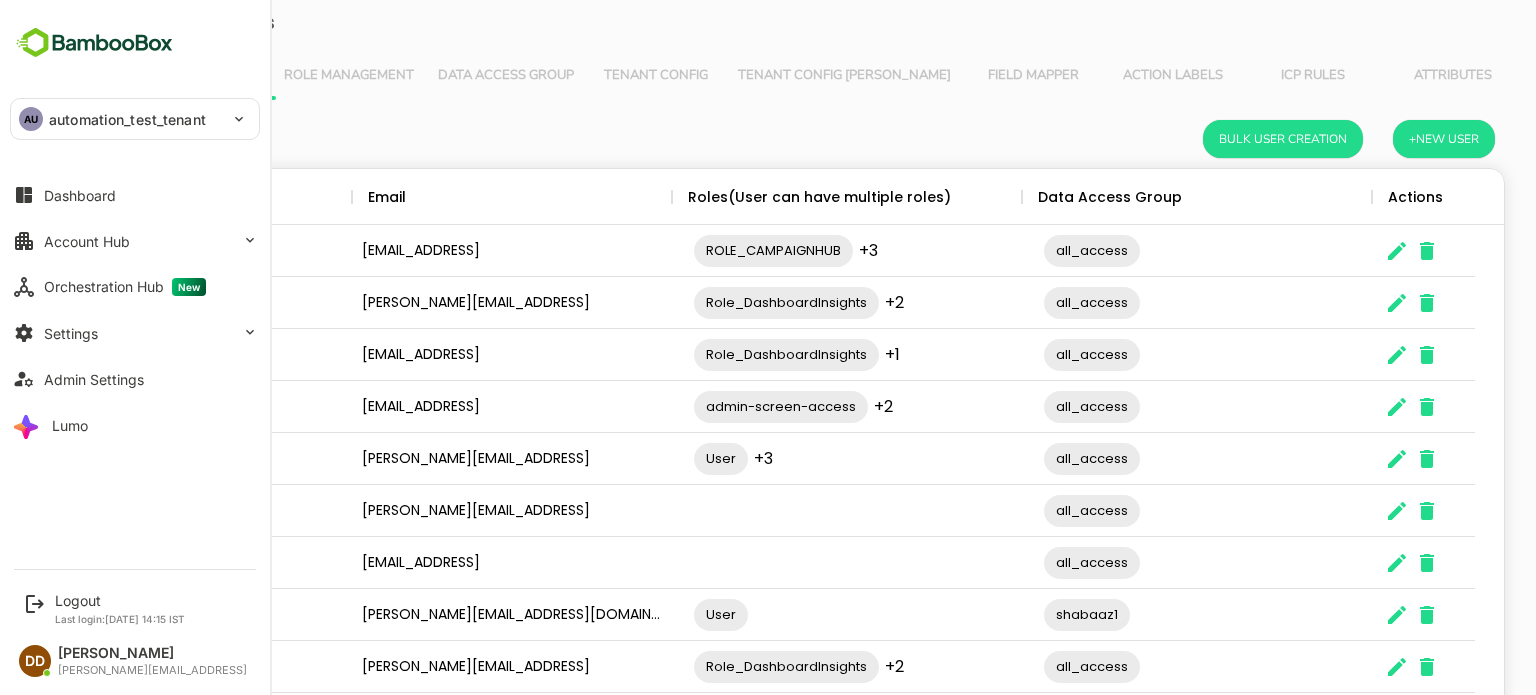 click on "automation_test_tenant" at bounding box center (127, 119) 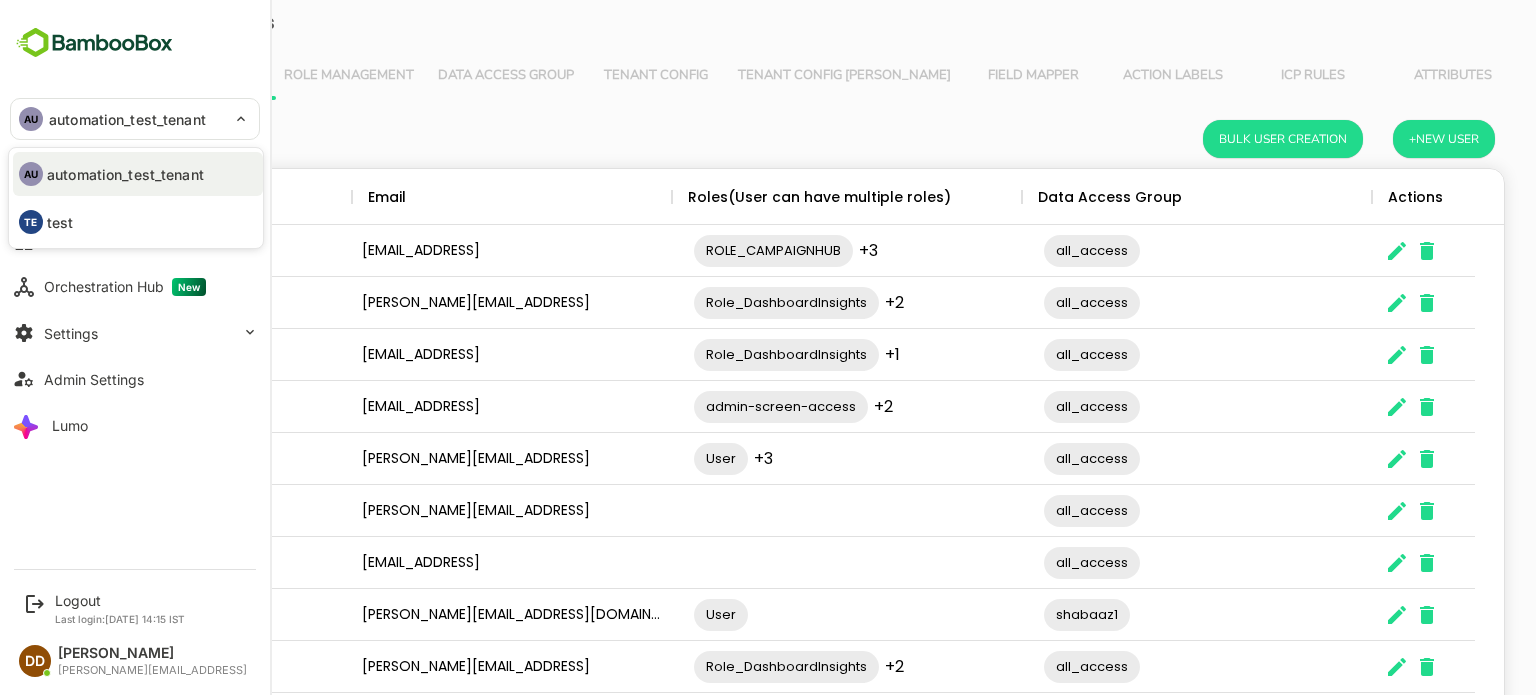 click at bounding box center [768, 347] 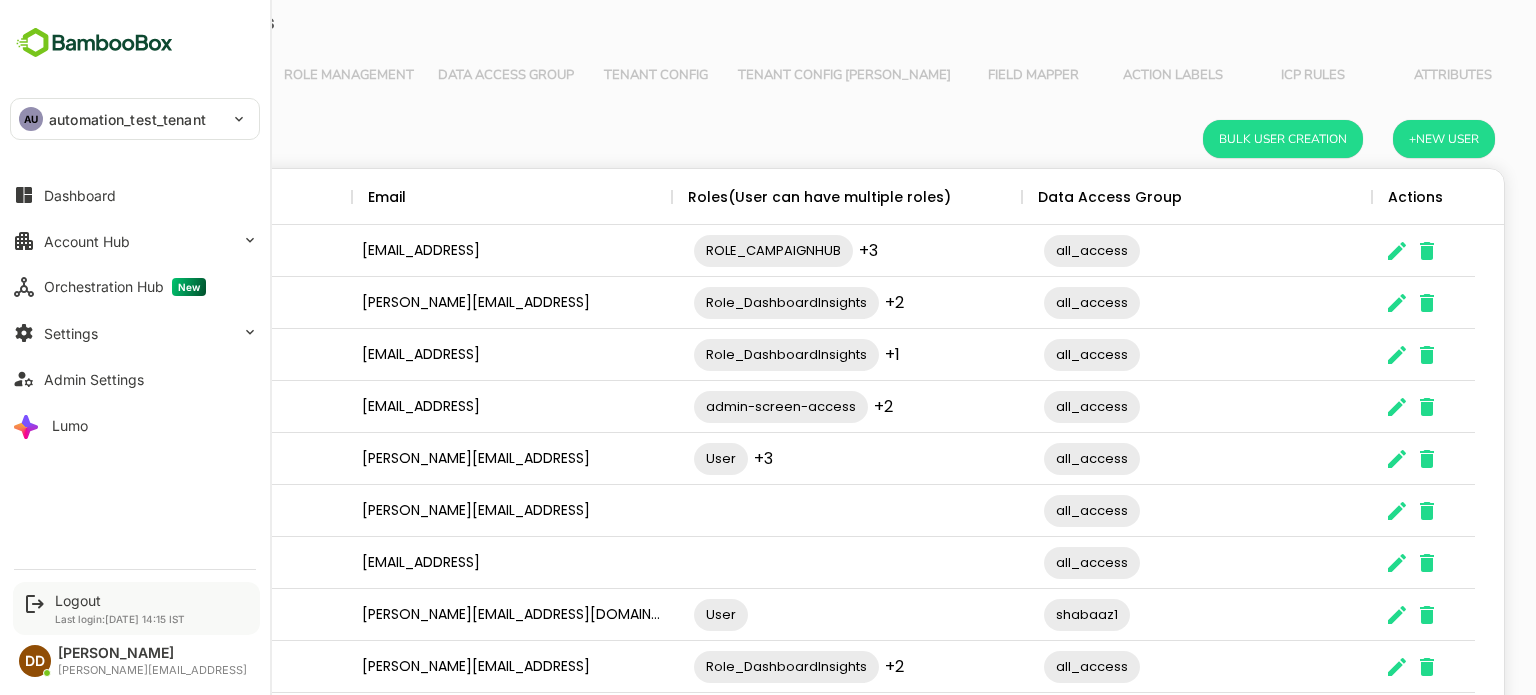 click on "Logout Last login:  [DATE]   14:15   IST" at bounding box center (120, 608) 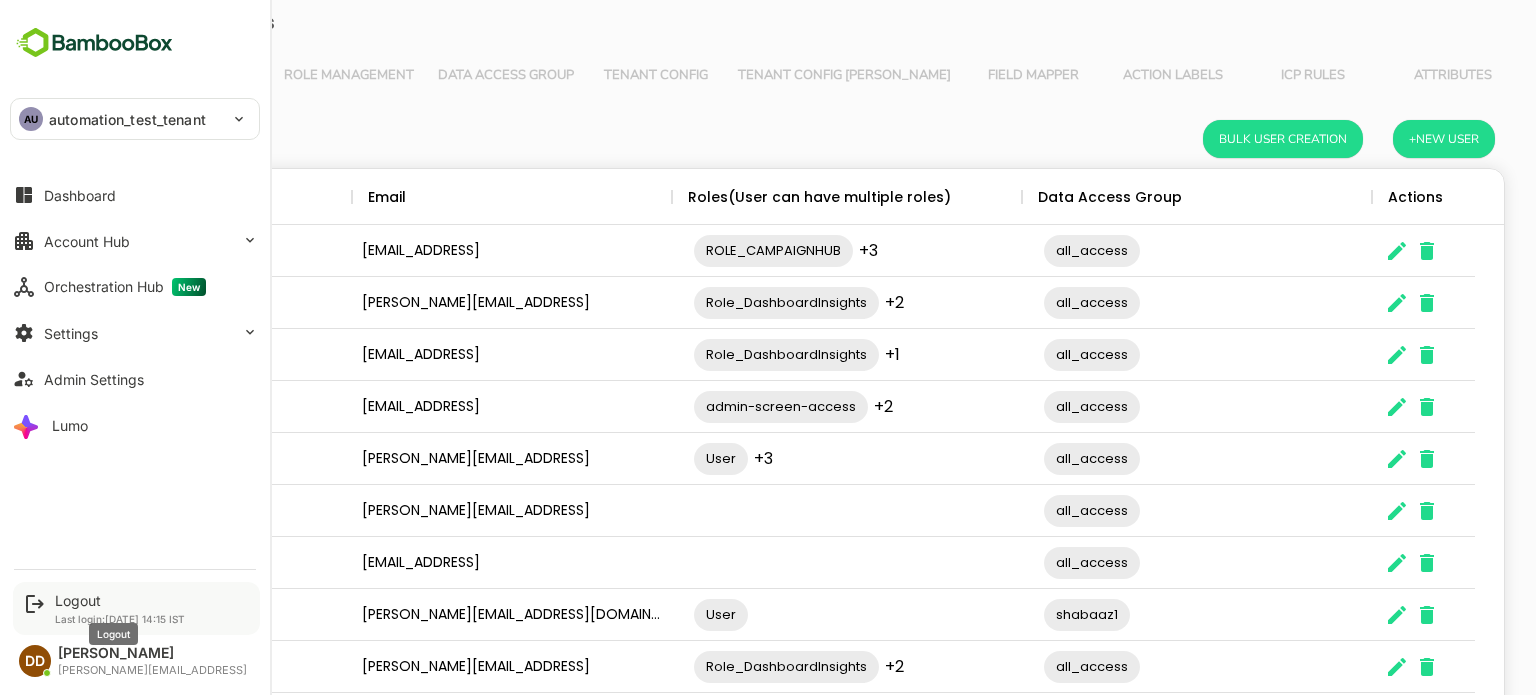 click on "Logout" at bounding box center [120, 600] 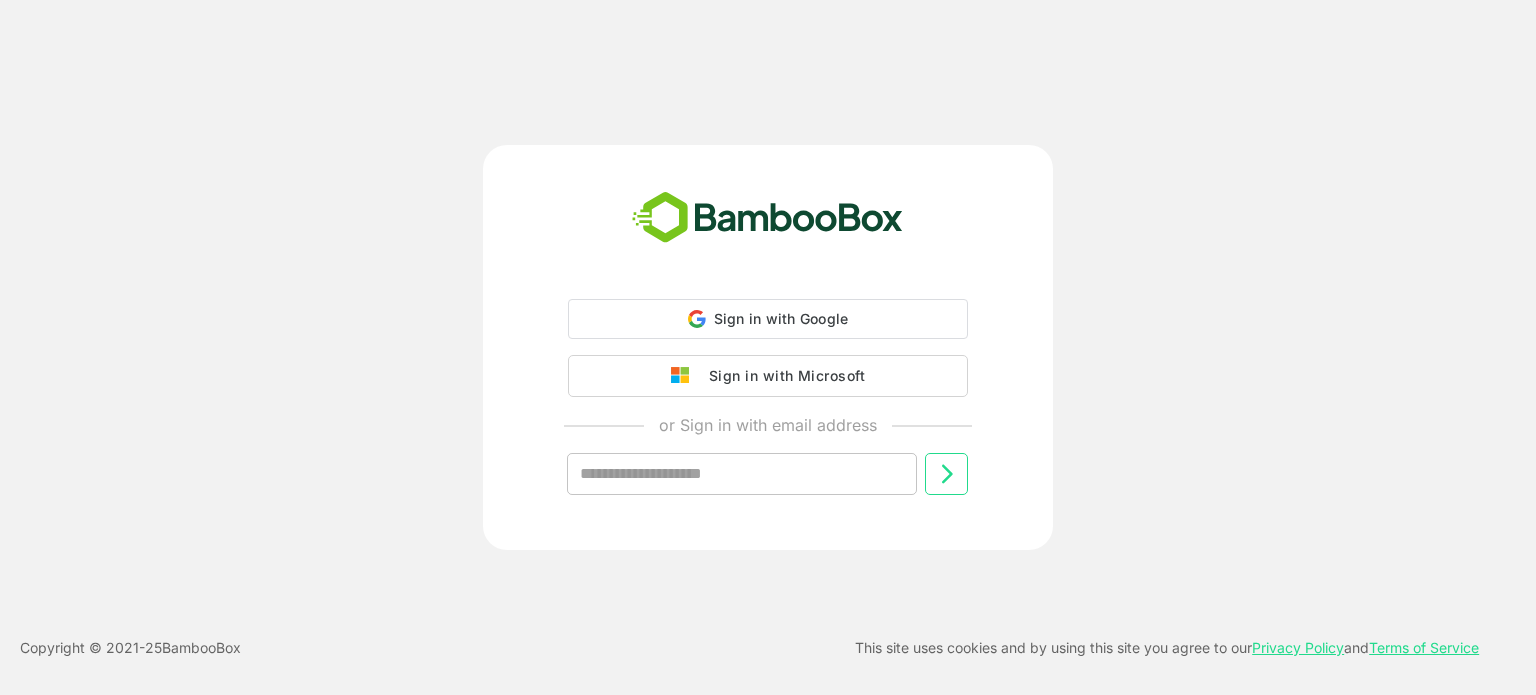 scroll, scrollTop: 0, scrollLeft: 0, axis: both 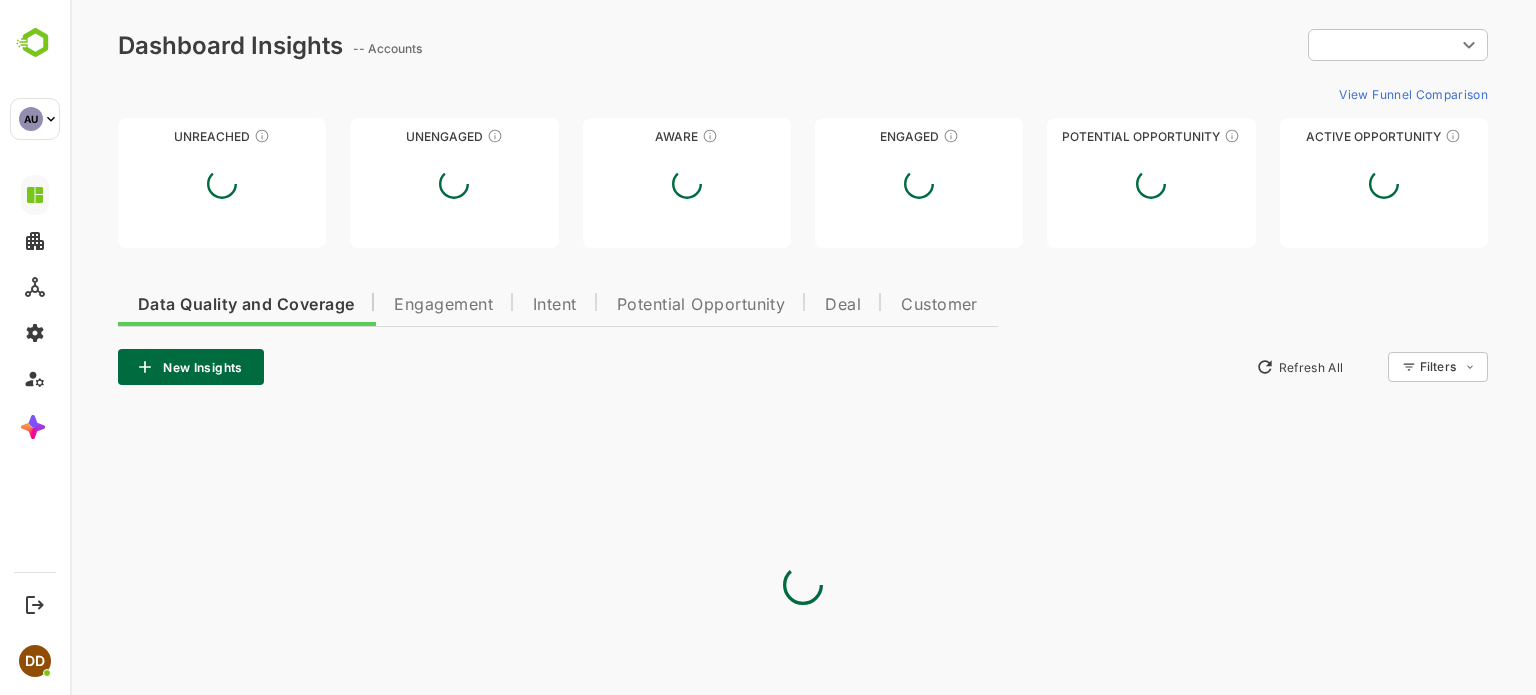 type on "**********" 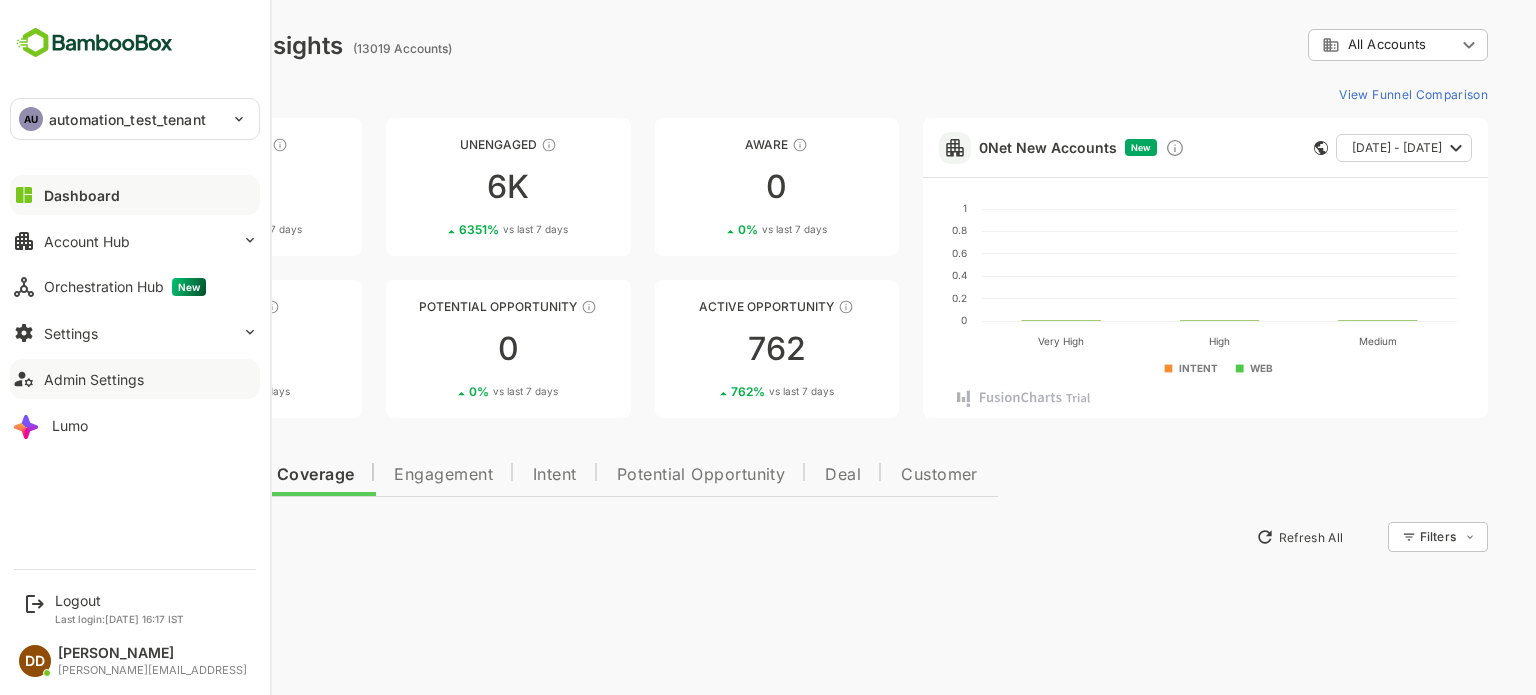 click on "Admin Settings" at bounding box center (94, 379) 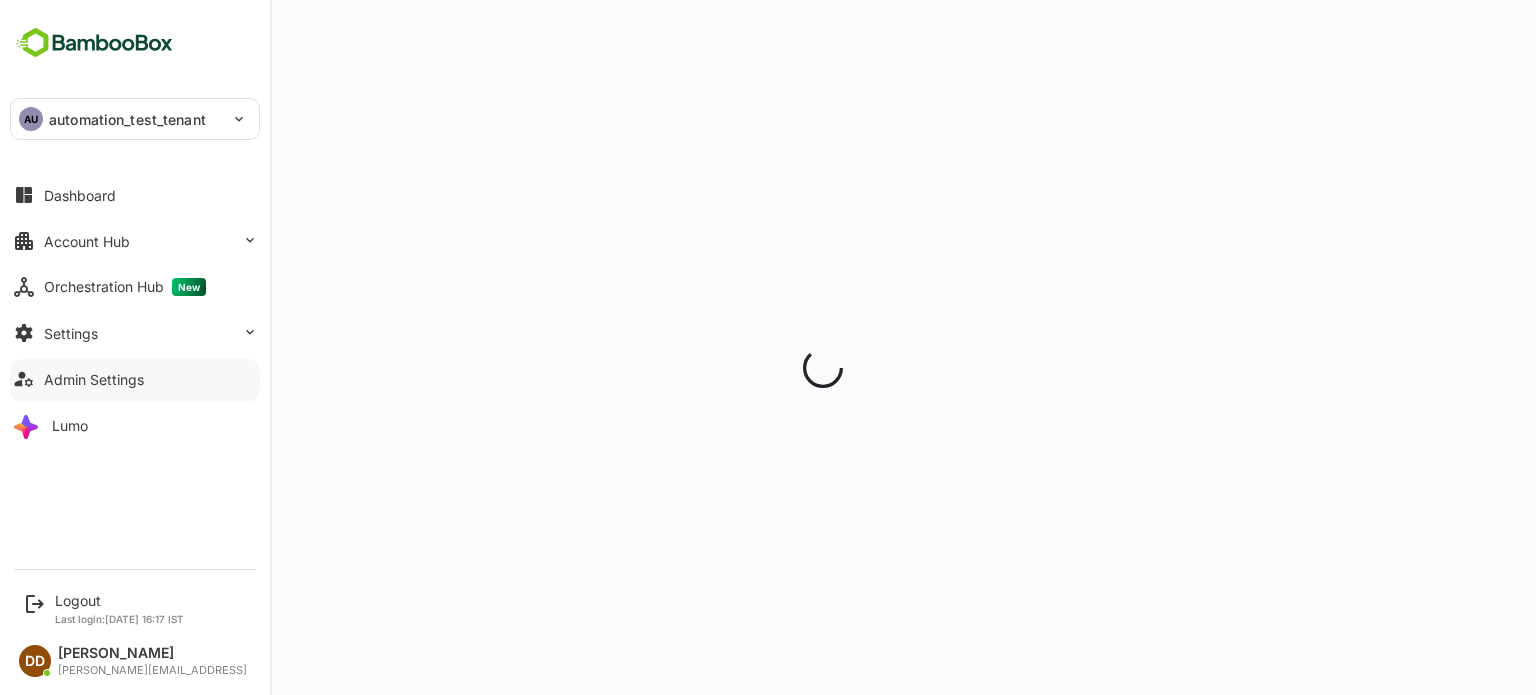 scroll, scrollTop: 0, scrollLeft: 0, axis: both 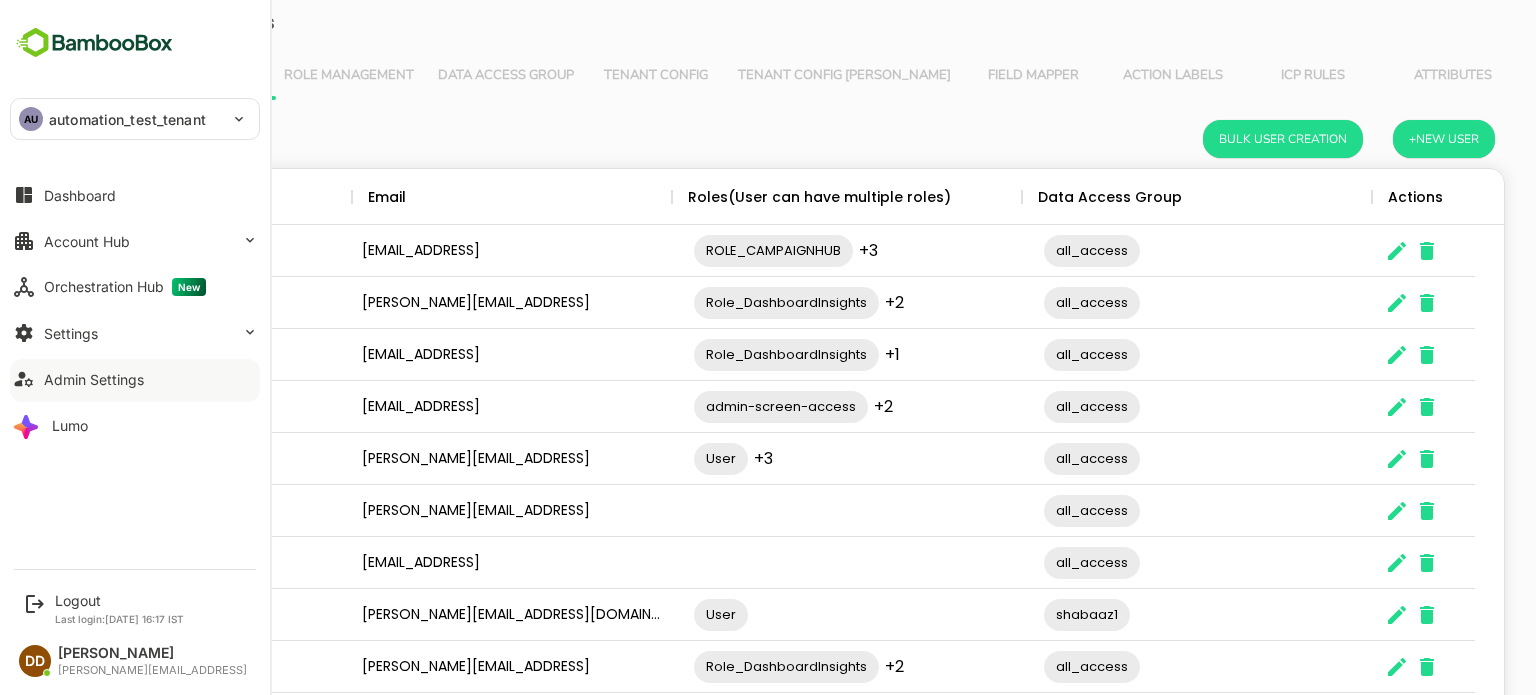 click on "automation_test_tenant" at bounding box center [127, 119] 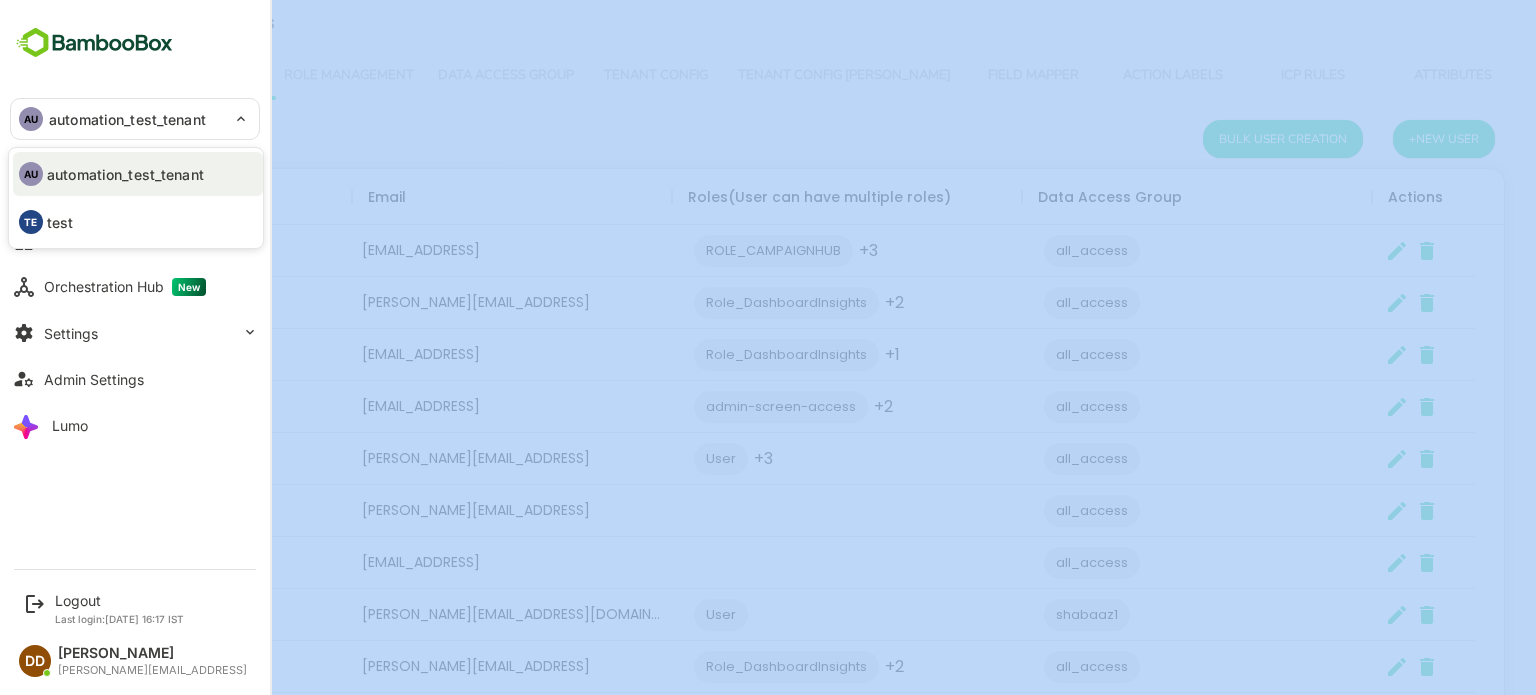click at bounding box center [768, 347] 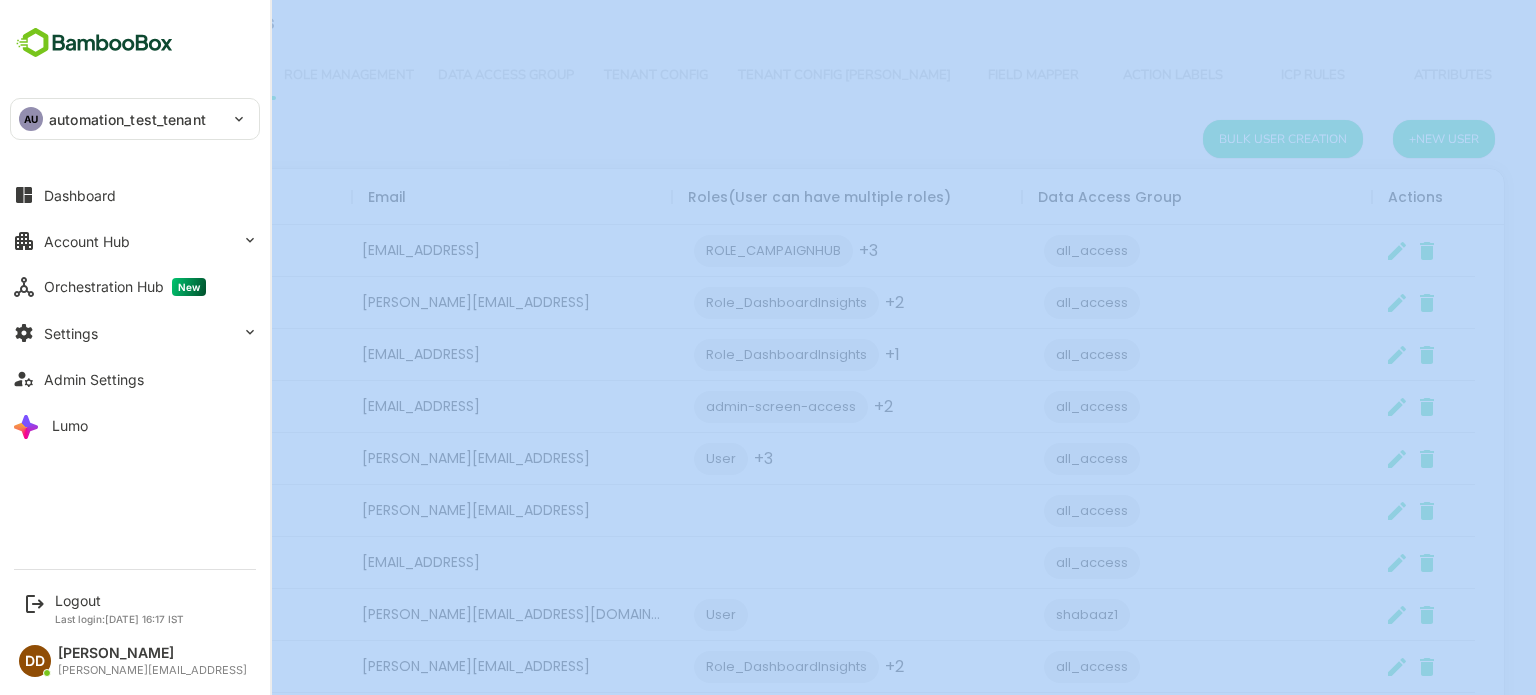 click on "AU automation_test_tenant" at bounding box center (123, 119) 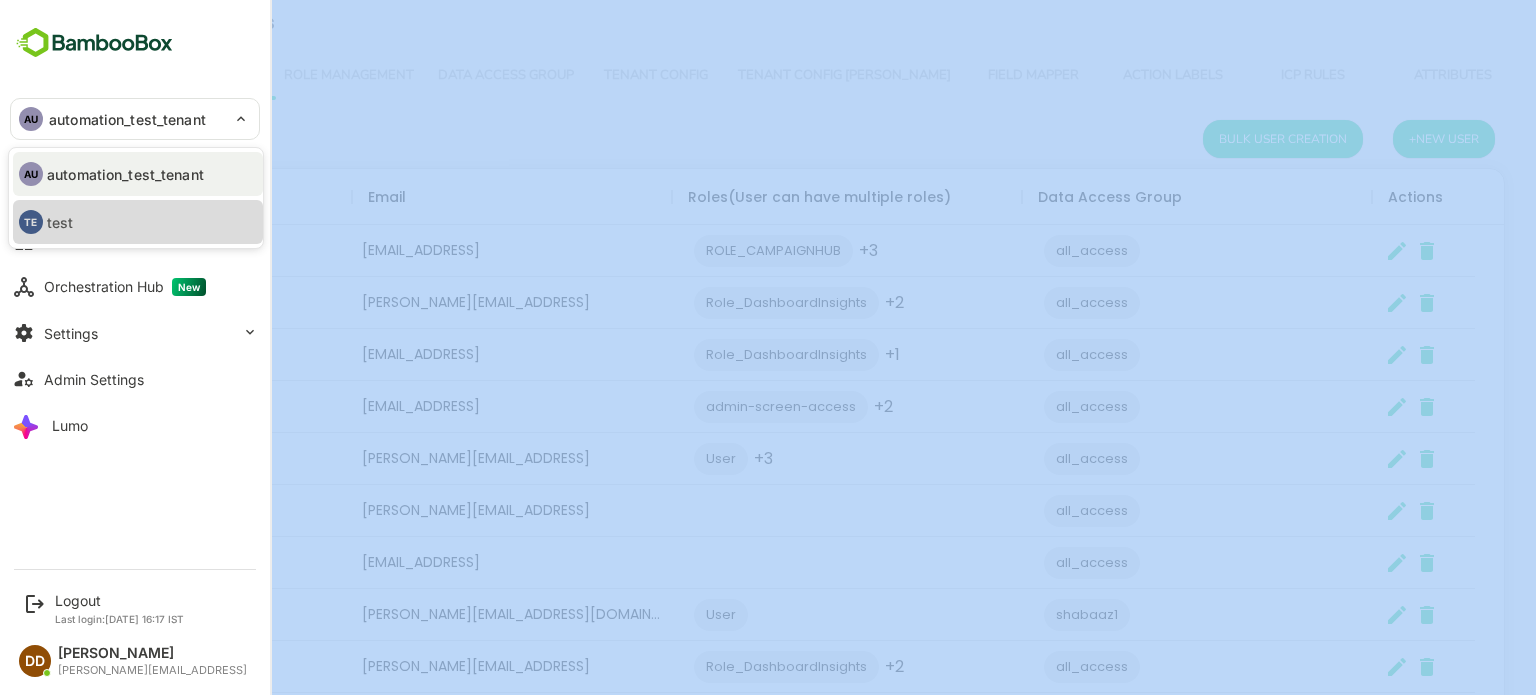 click on "test" at bounding box center [60, 222] 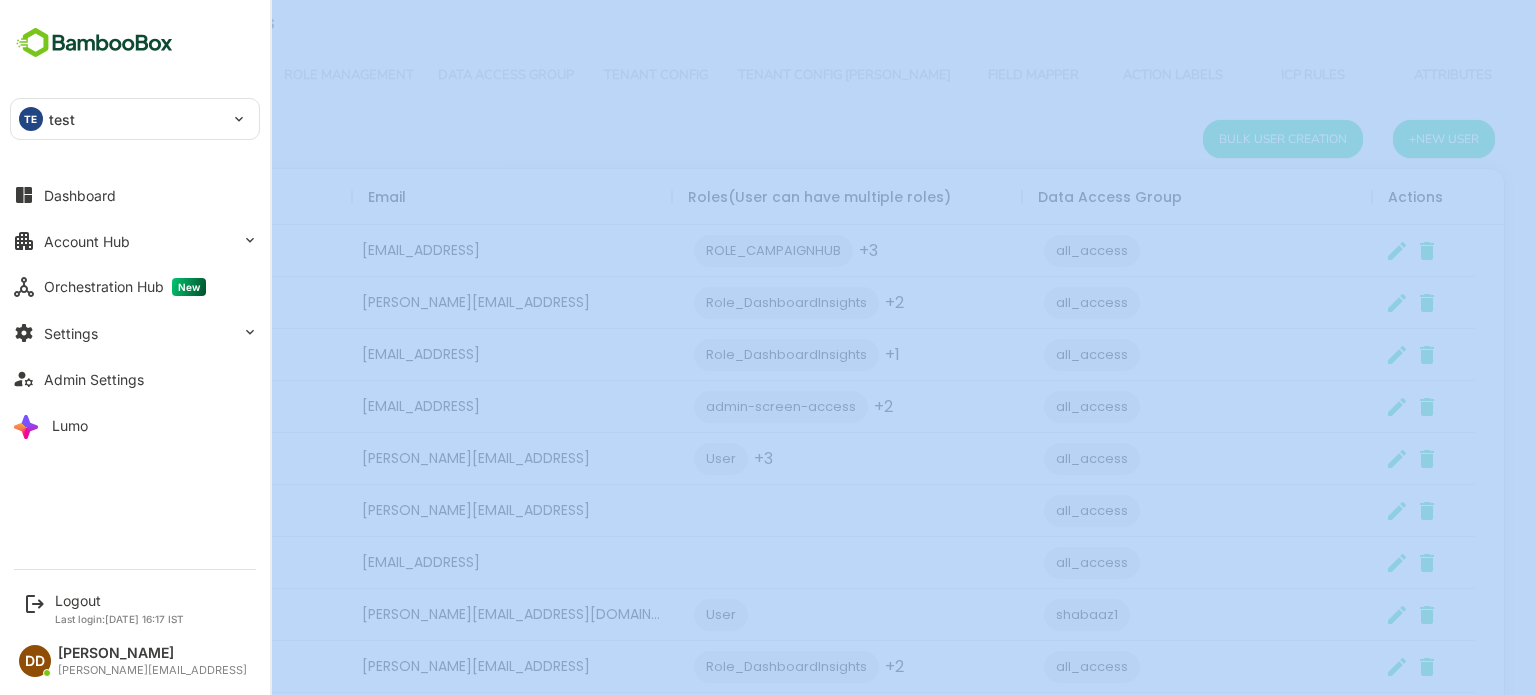 click on "TE test" at bounding box center [123, 119] 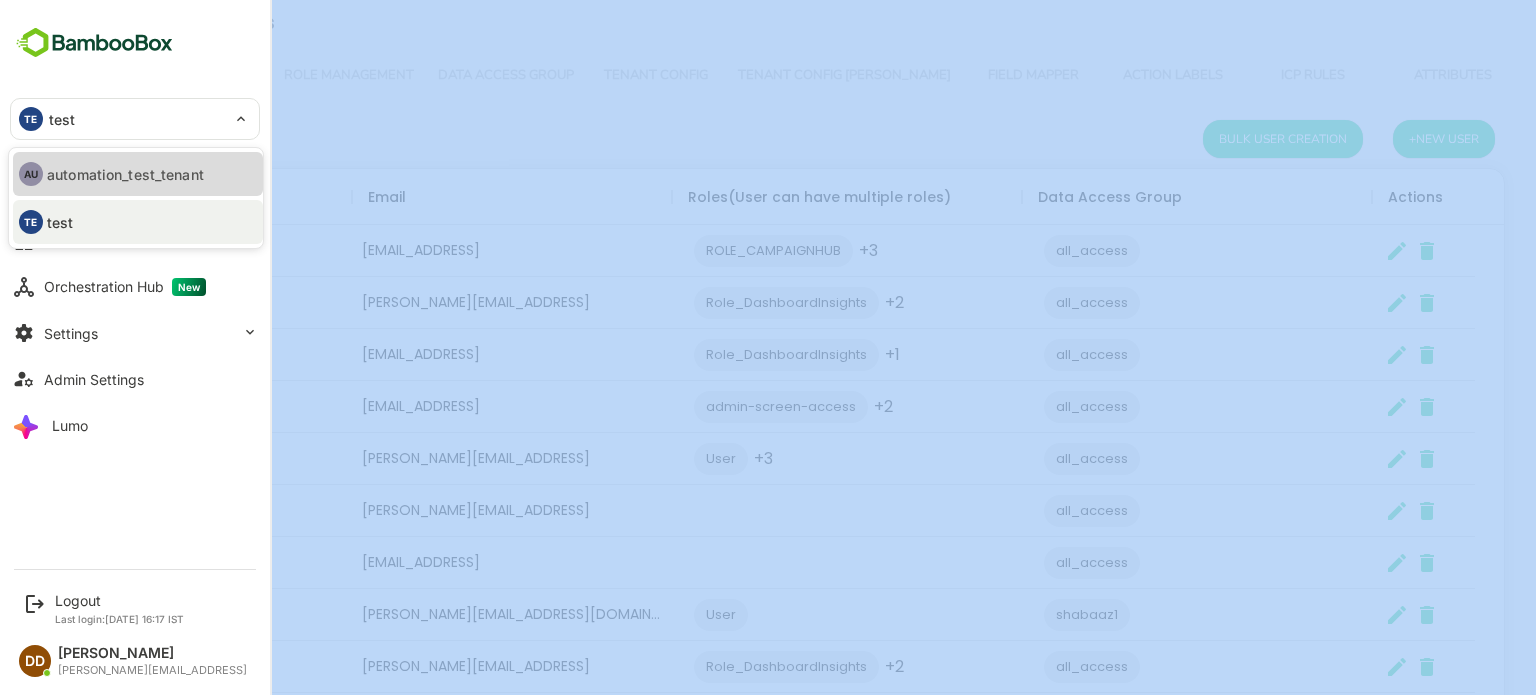 click on "automation_test_tenant" at bounding box center (125, 174) 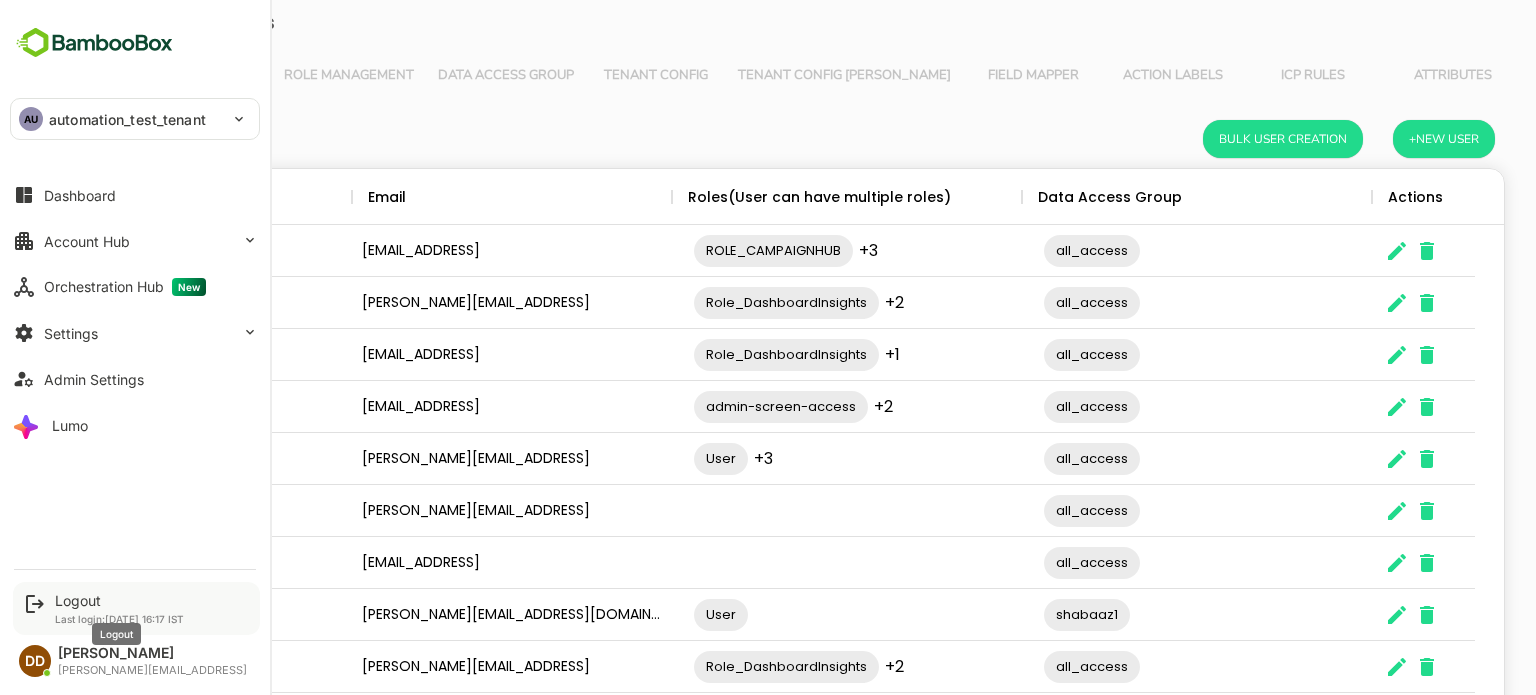 click on "Logout" at bounding box center [119, 600] 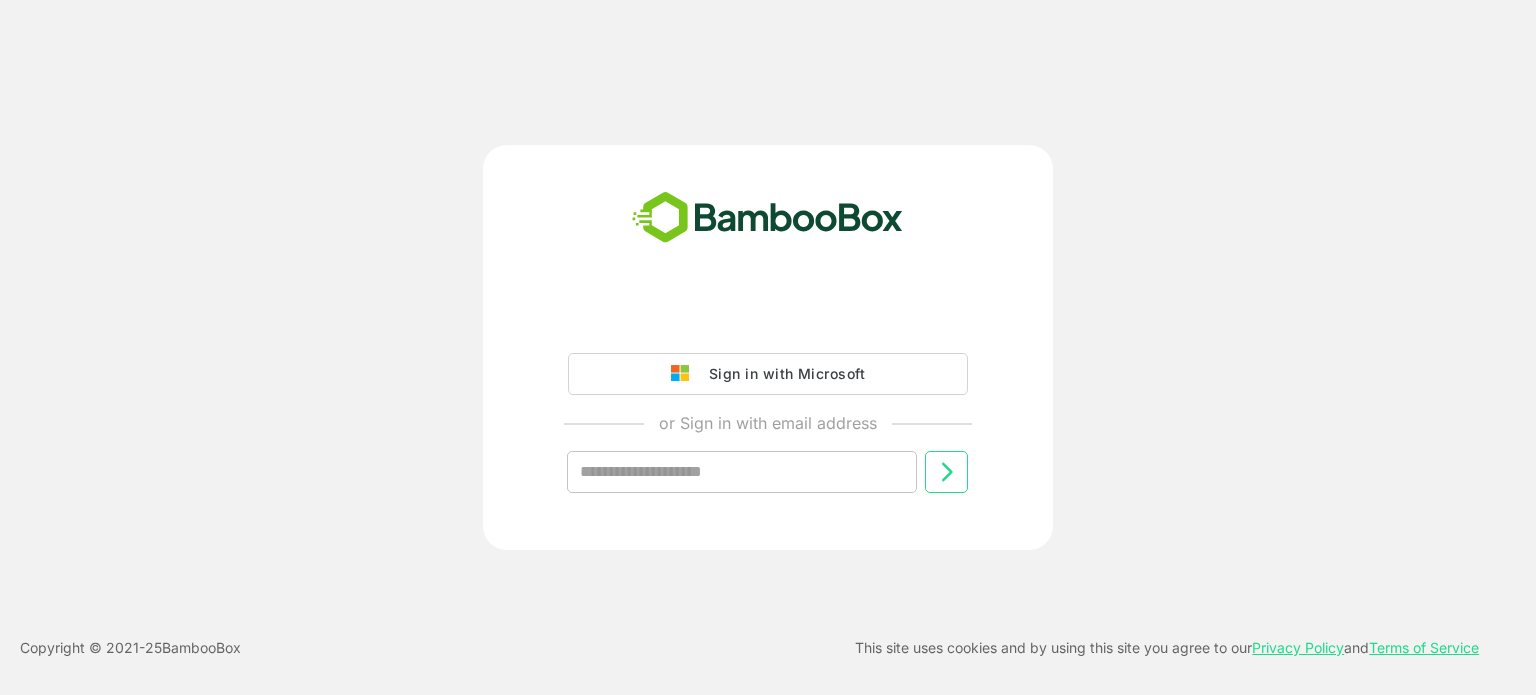 scroll, scrollTop: 0, scrollLeft: 0, axis: both 